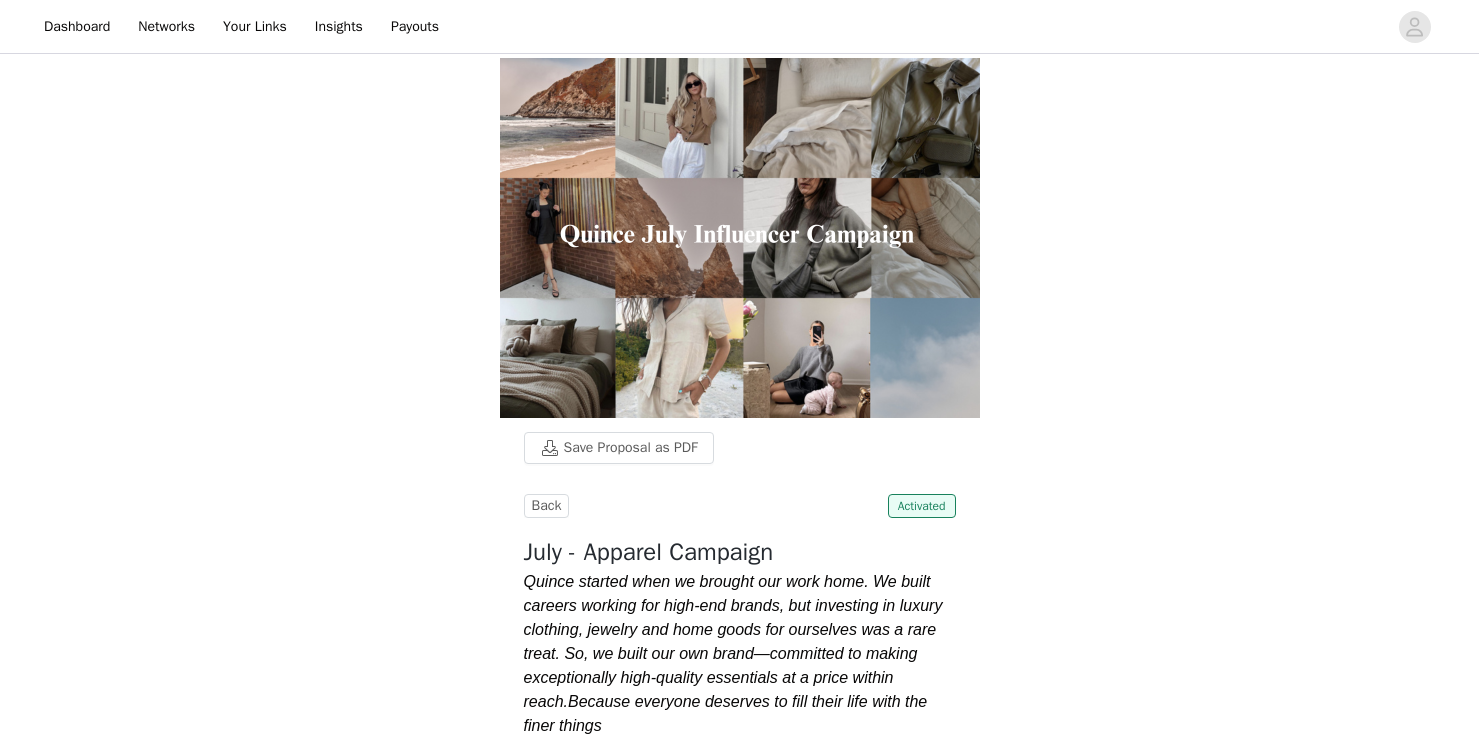scroll, scrollTop: 2159, scrollLeft: 0, axis: vertical 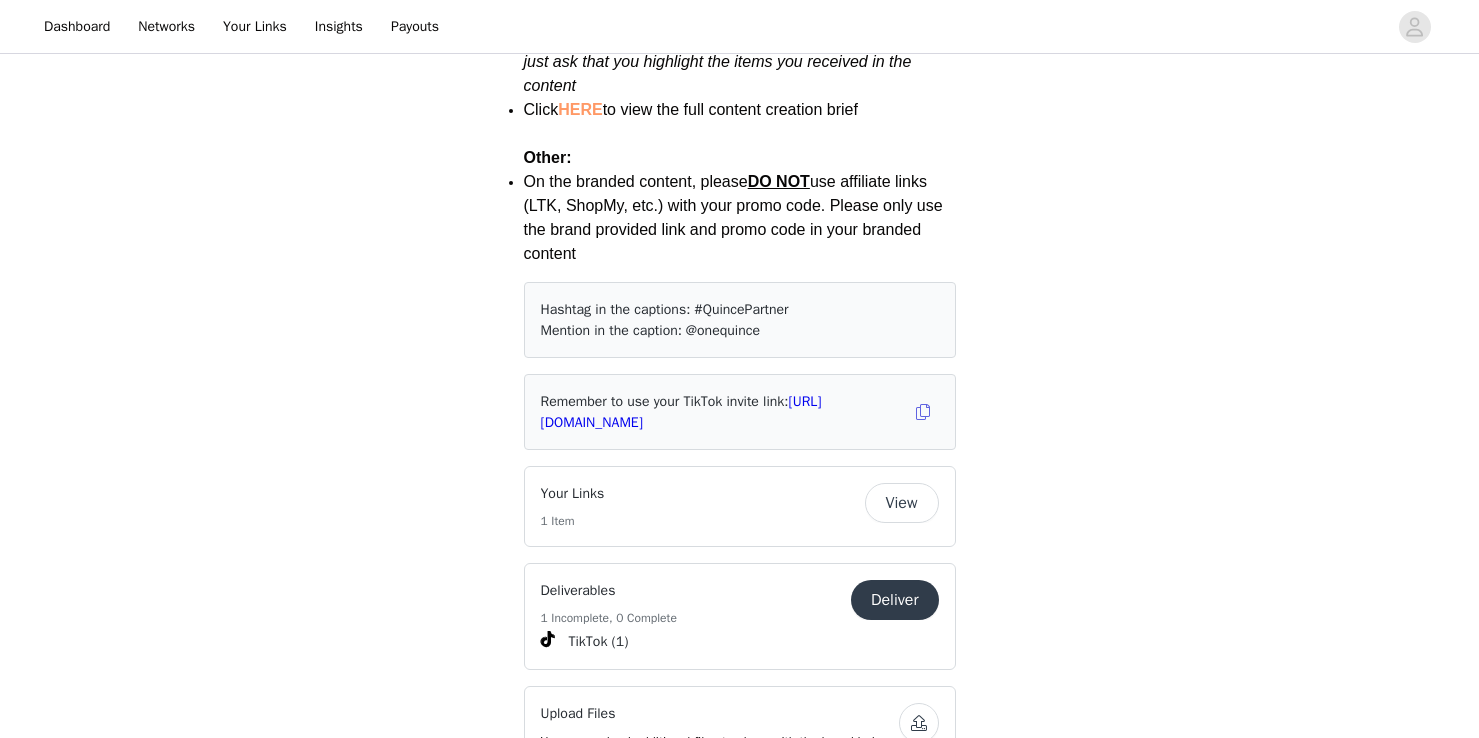 click on "View" at bounding box center (902, 503) 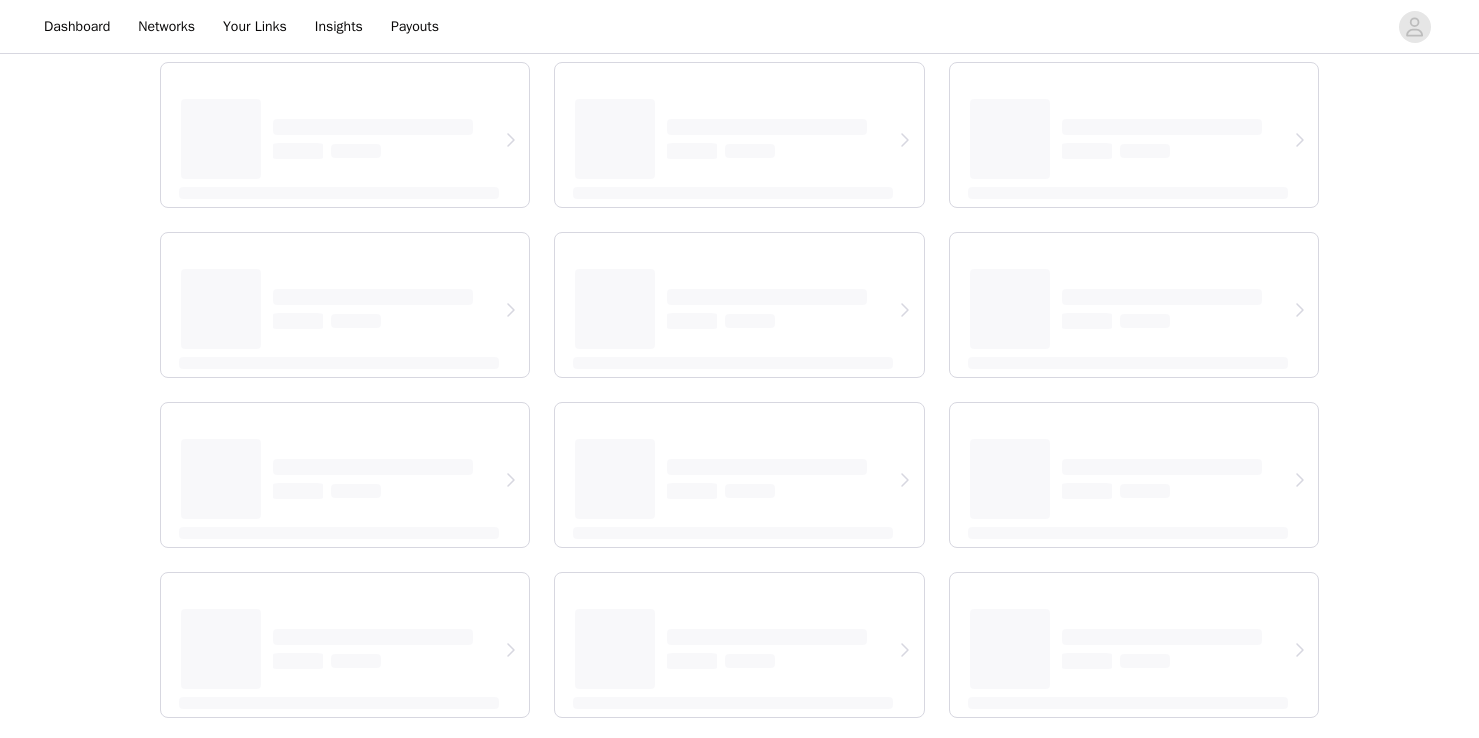 scroll, scrollTop: 0, scrollLeft: 0, axis: both 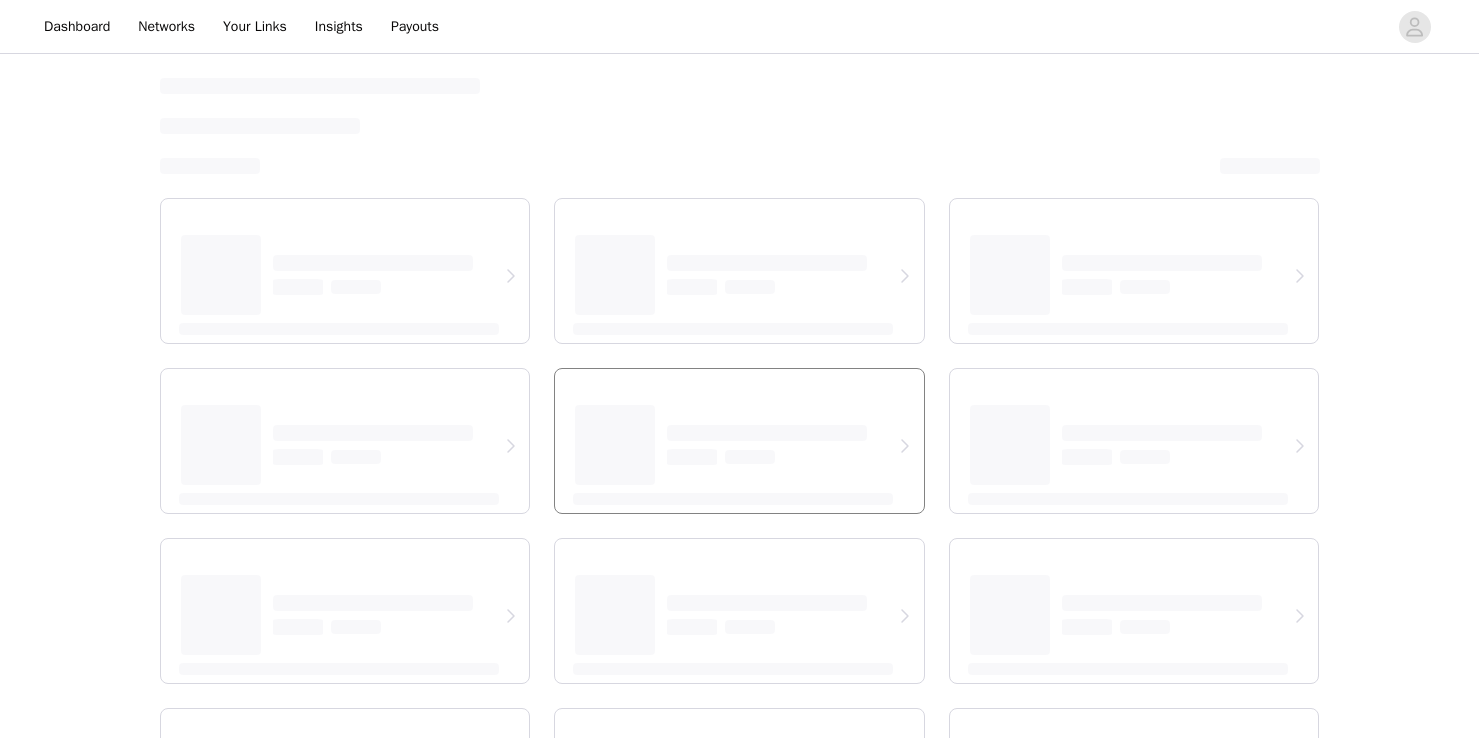 select on "12" 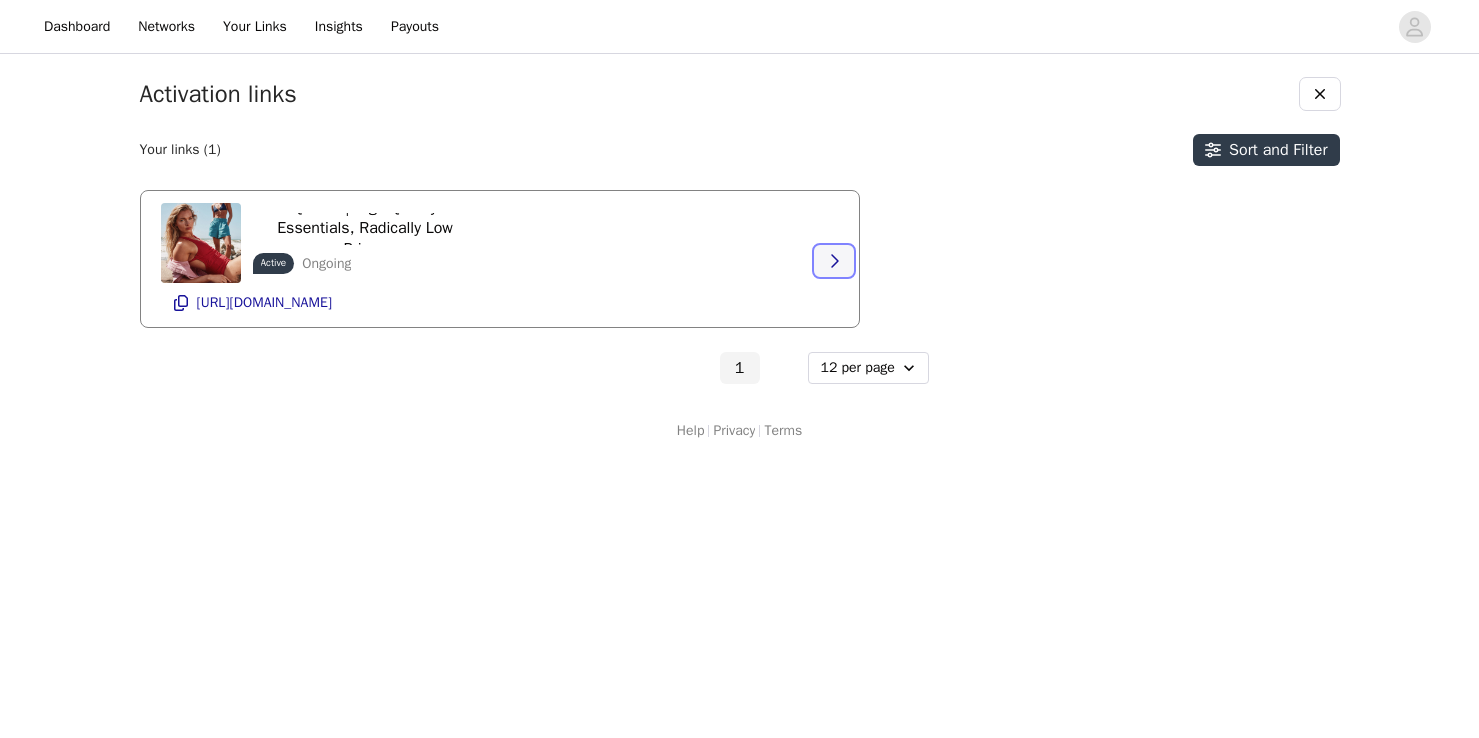 click 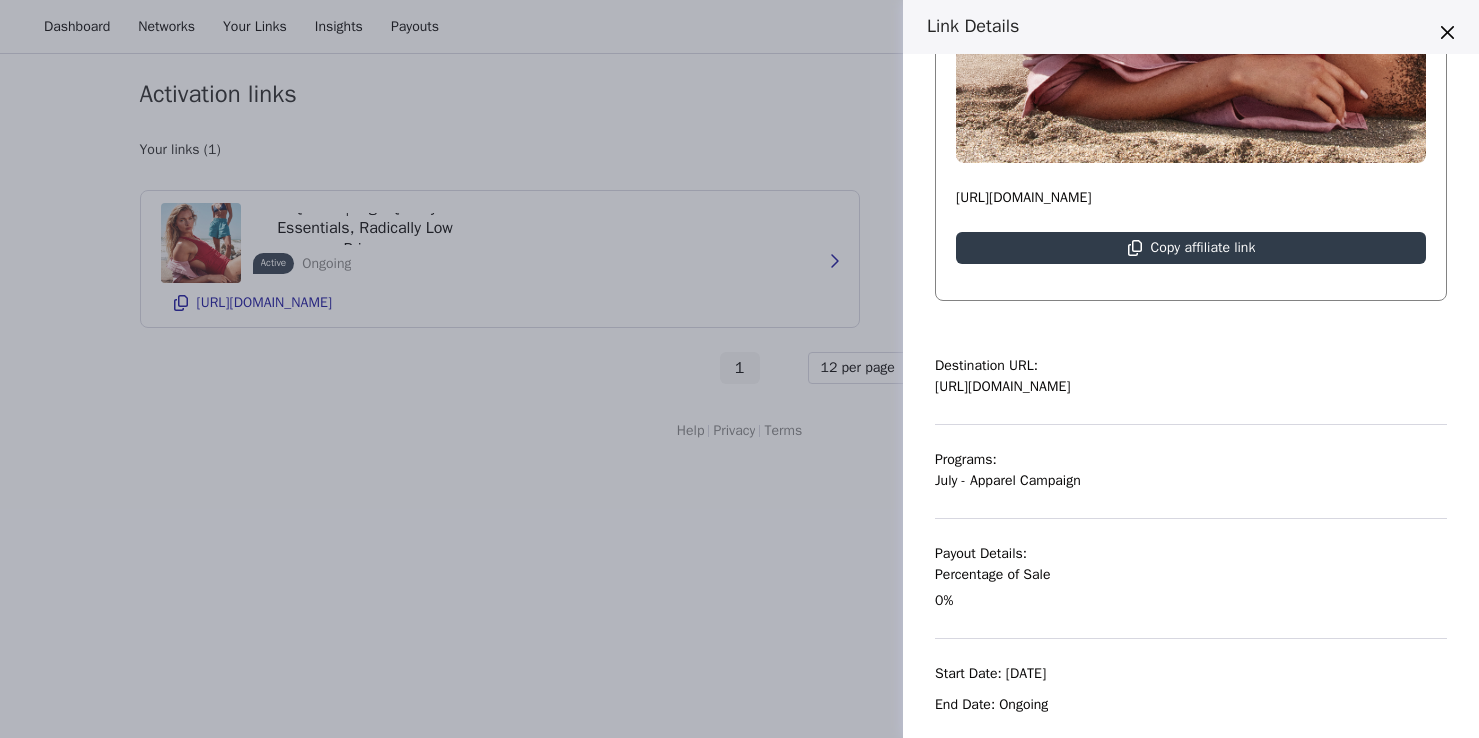 scroll, scrollTop: 649, scrollLeft: 0, axis: vertical 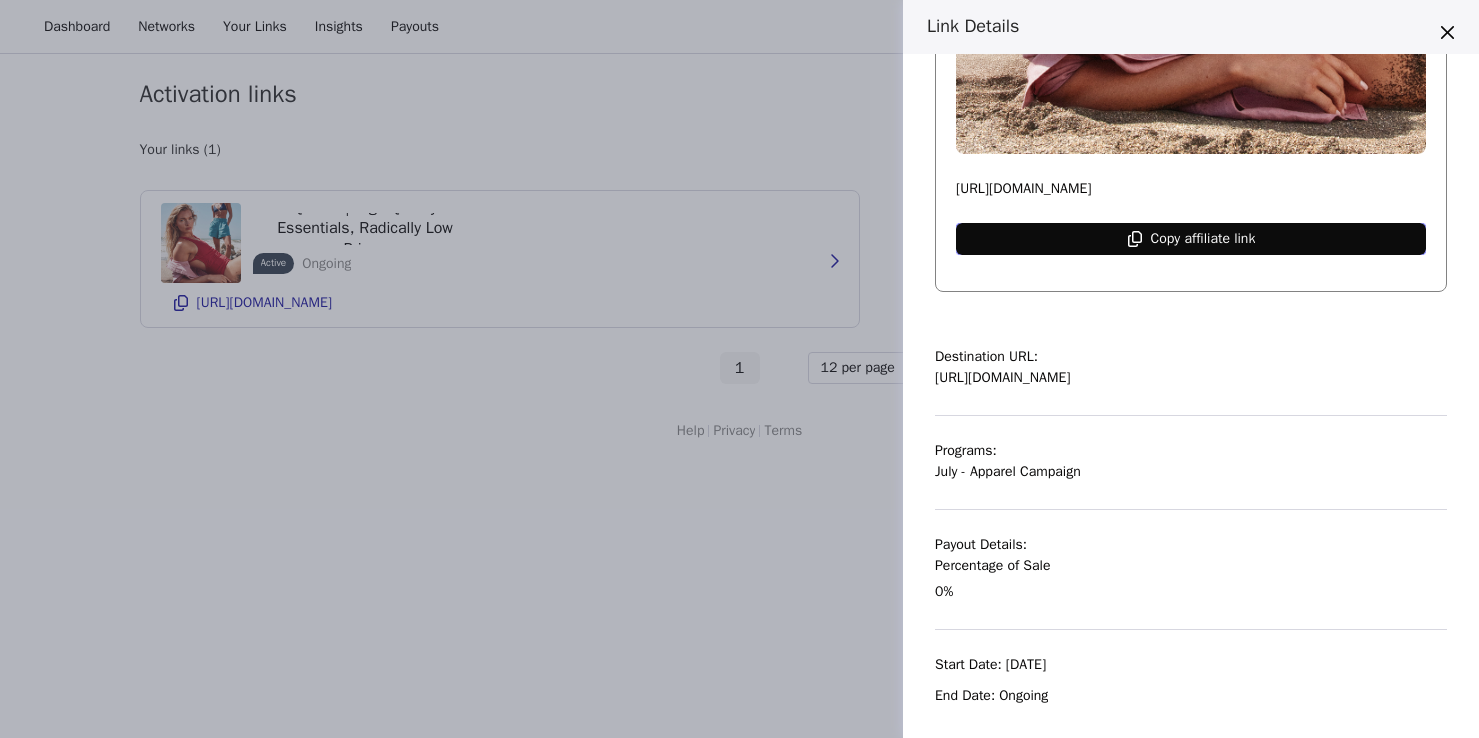 click on "Copy affiliate link" at bounding box center (1203, 239) 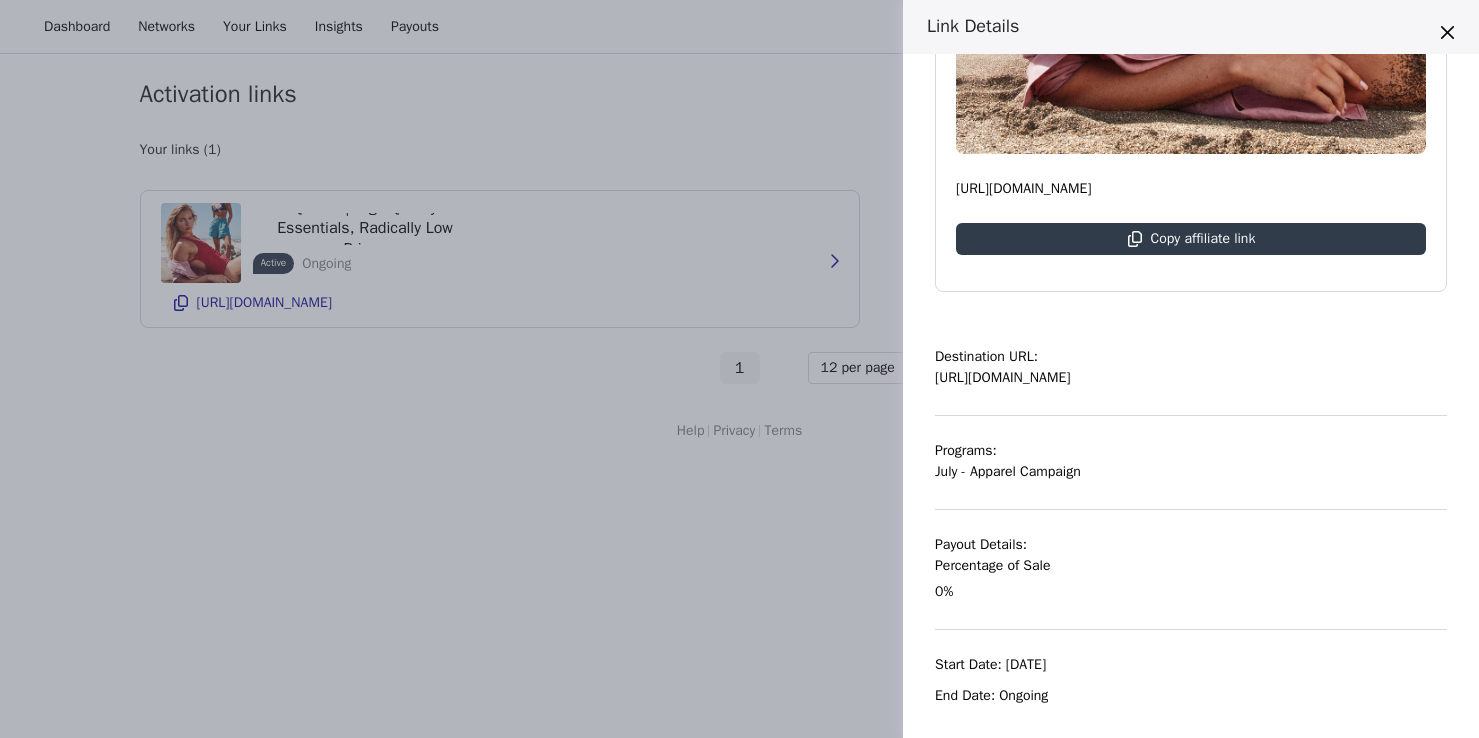 click on "Link Details Quince | High Quality Essentials, Radically Low Prices Active Ongoing https://shop.quince.com/danielllelee Copy affiliate link Destination URL: https://www.quince.com/ Programs: July - Apparel Campaign Payout Details: Percentage of Sale 0% Start Date: Apr 25, 2025 End Date: Ongoing" at bounding box center (739, 369) 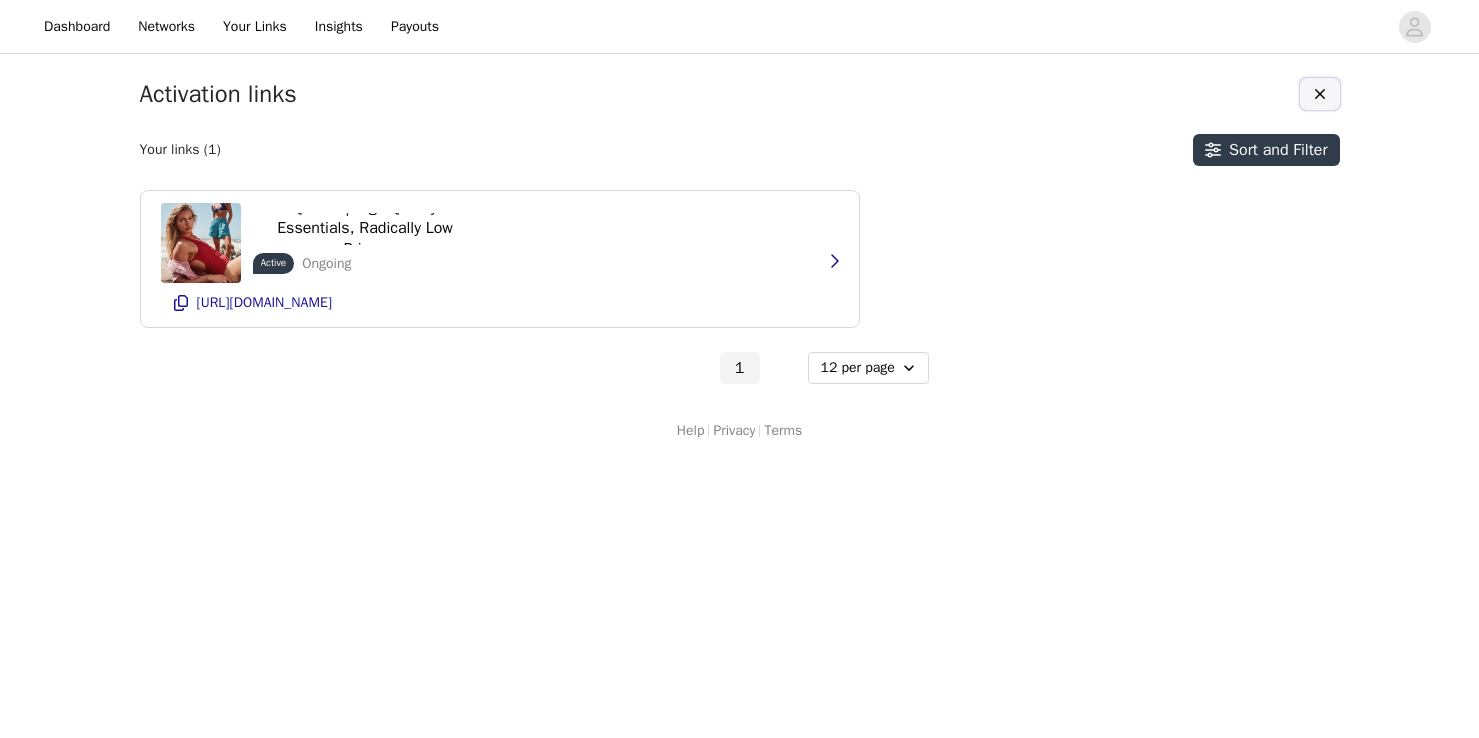 click 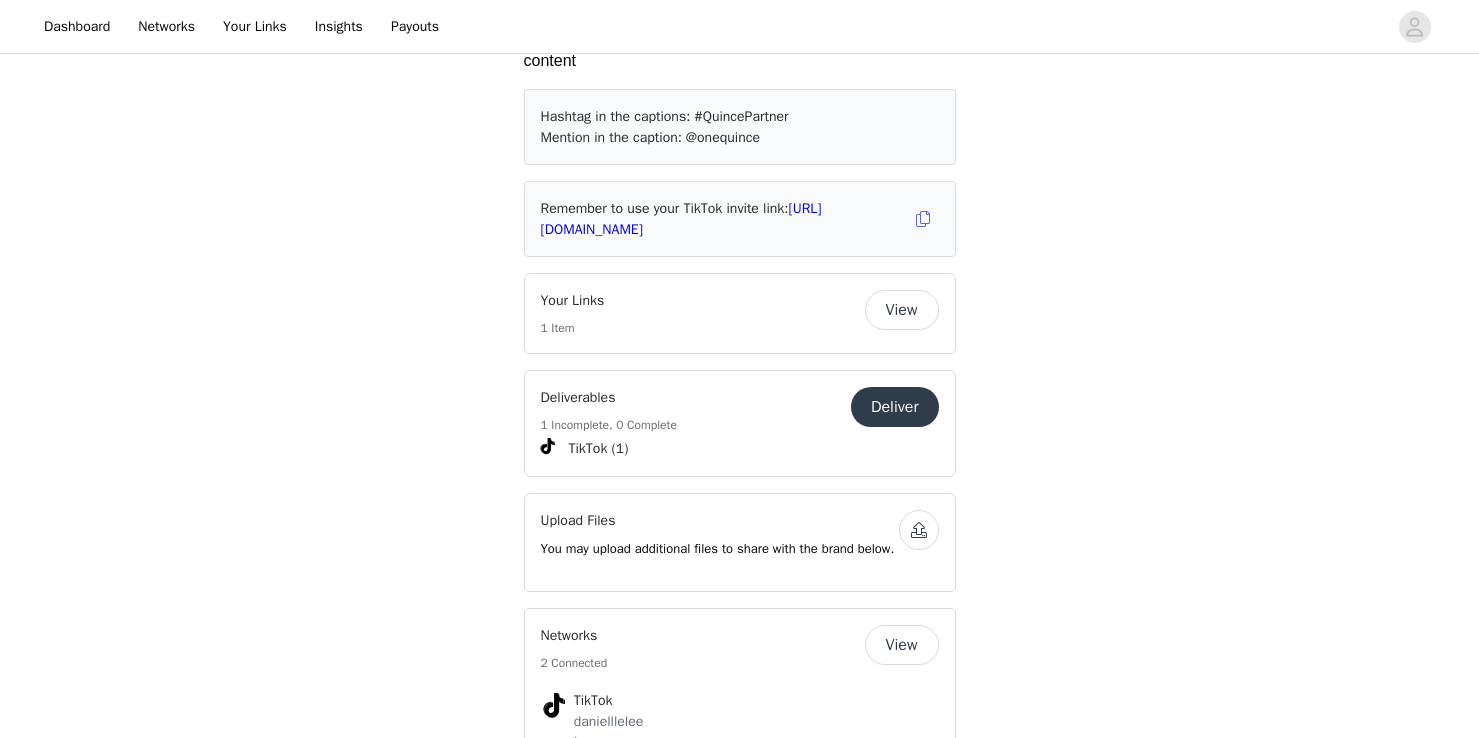 scroll, scrollTop: 2985, scrollLeft: 0, axis: vertical 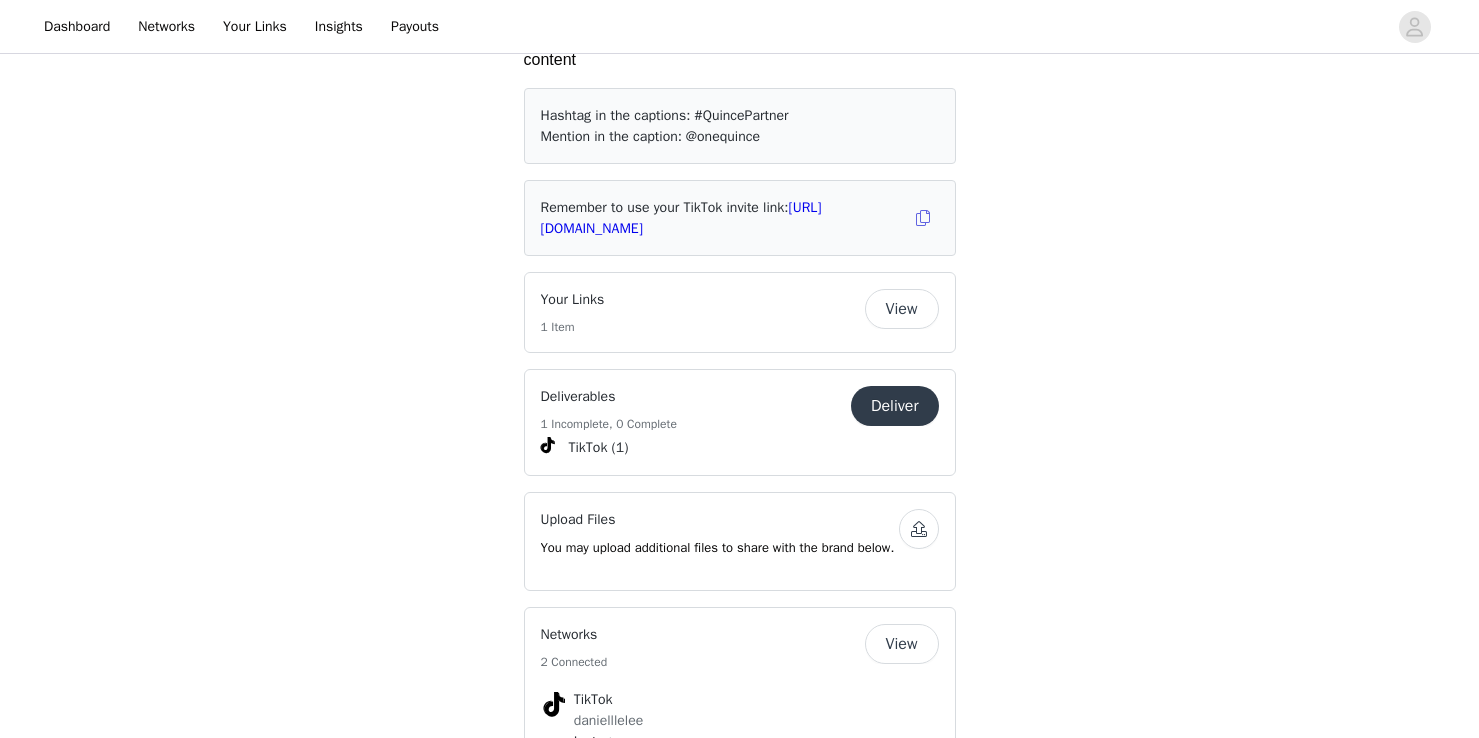 click on "Deliver" at bounding box center (895, 406) 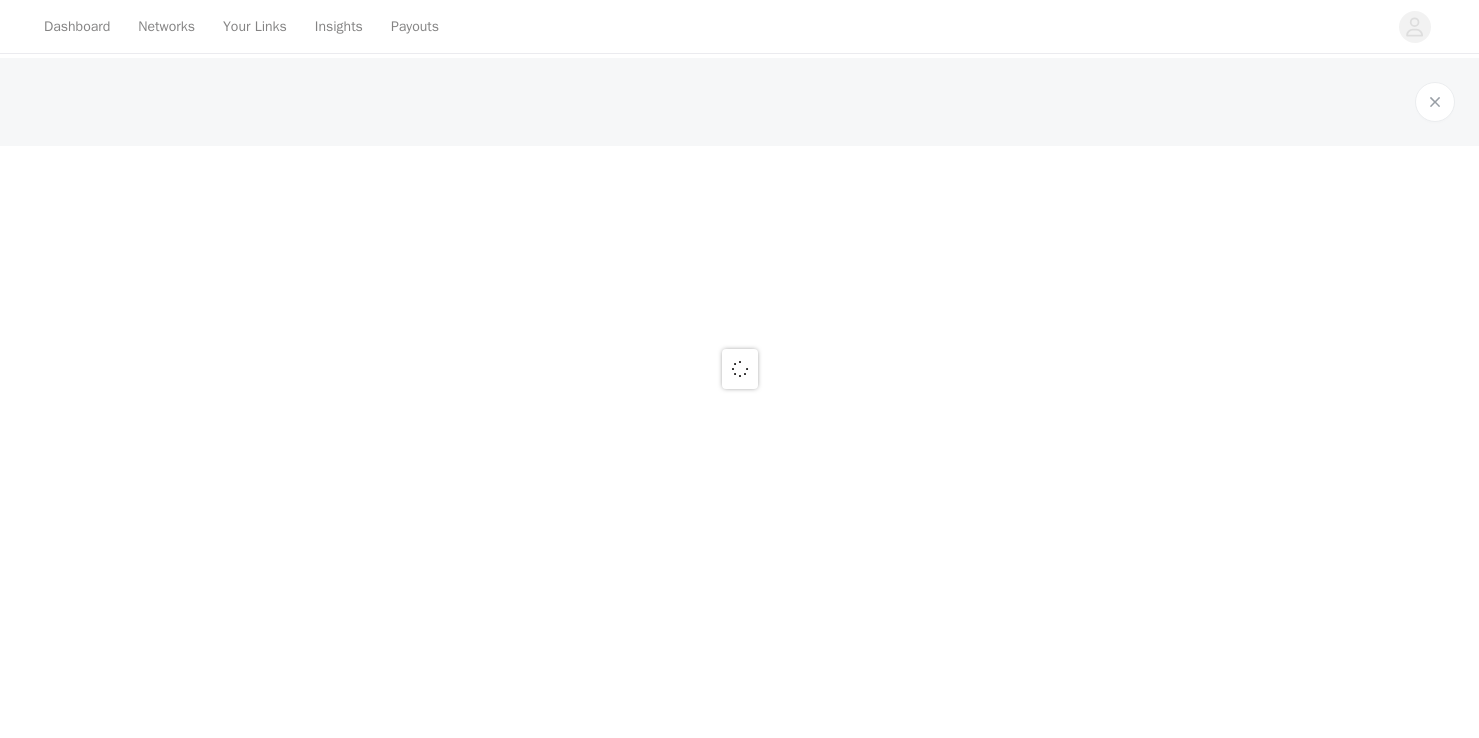 scroll, scrollTop: 0, scrollLeft: 0, axis: both 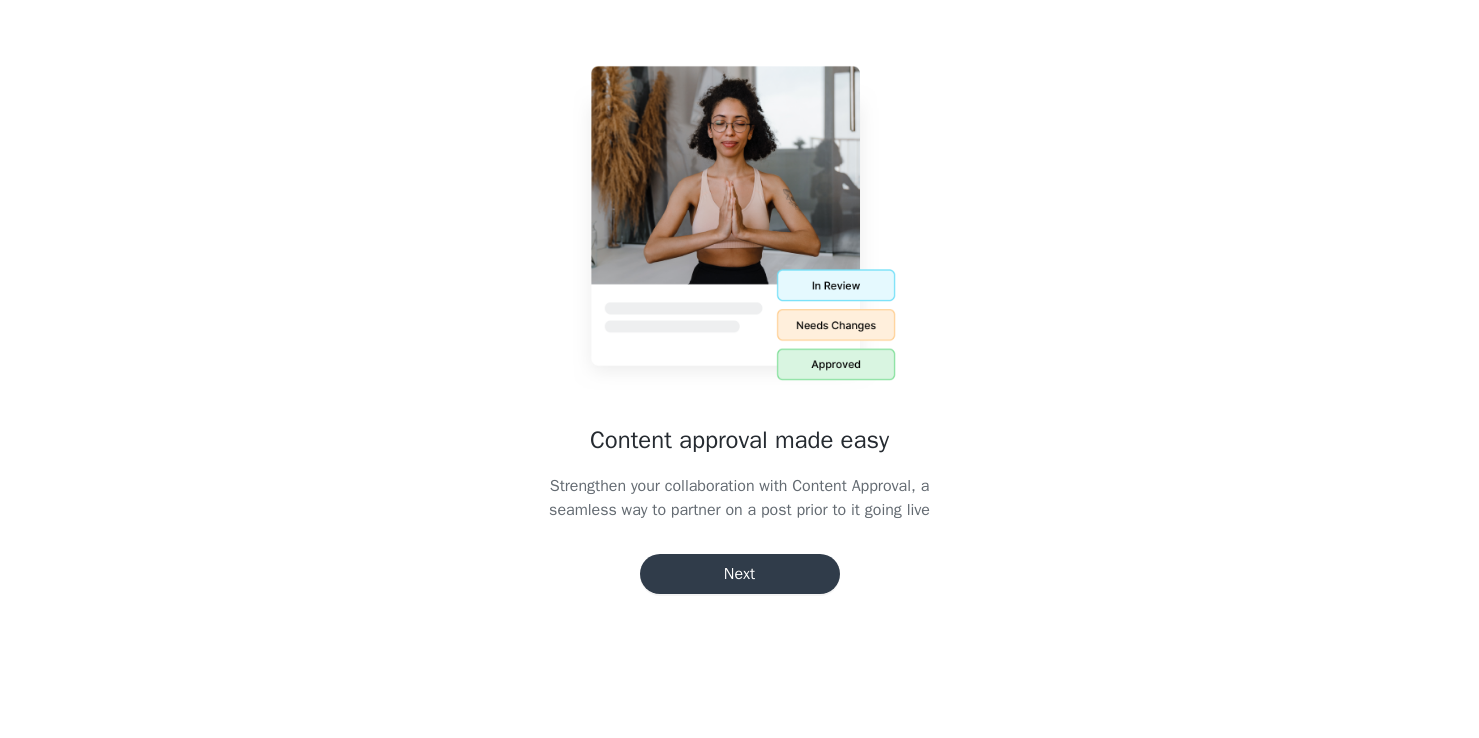 click on "Next" at bounding box center (740, 574) 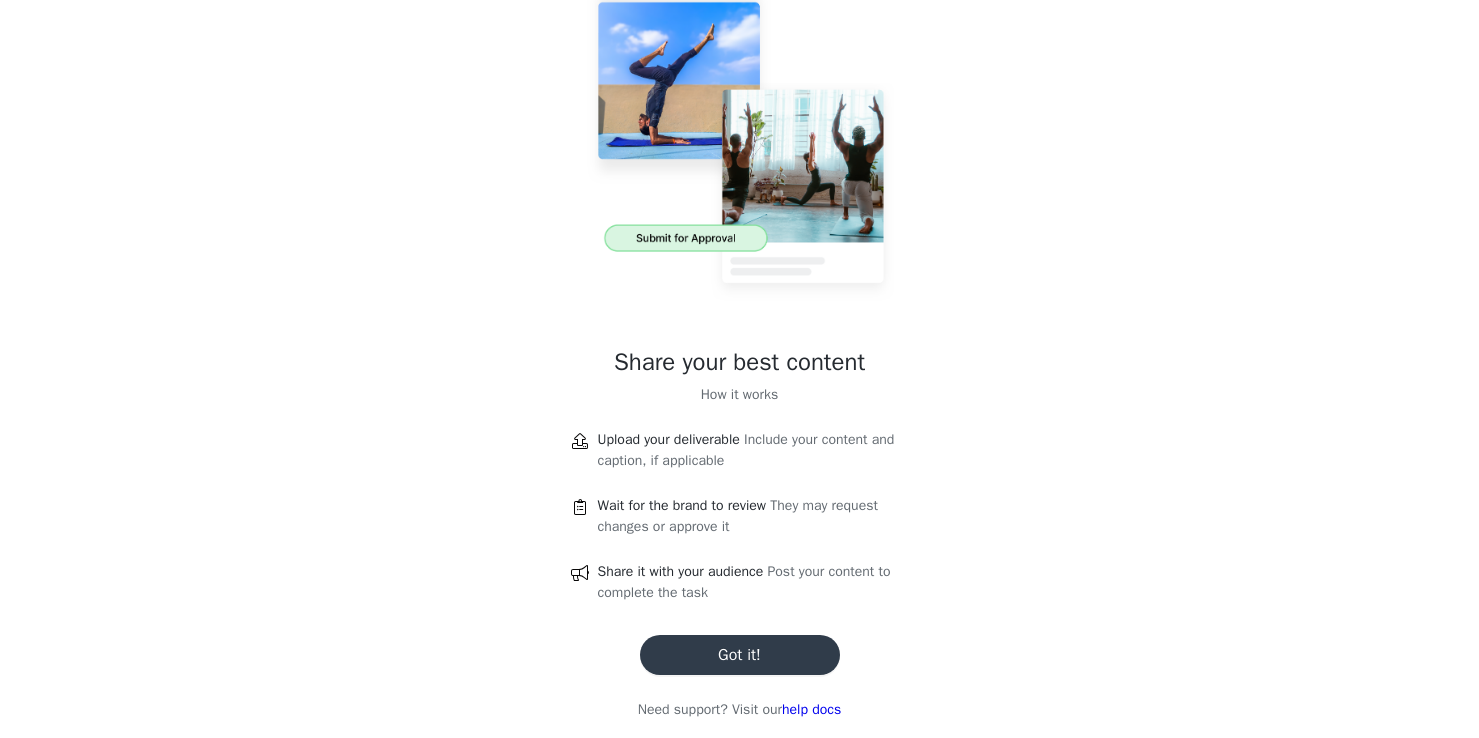 scroll, scrollTop: 83, scrollLeft: 0, axis: vertical 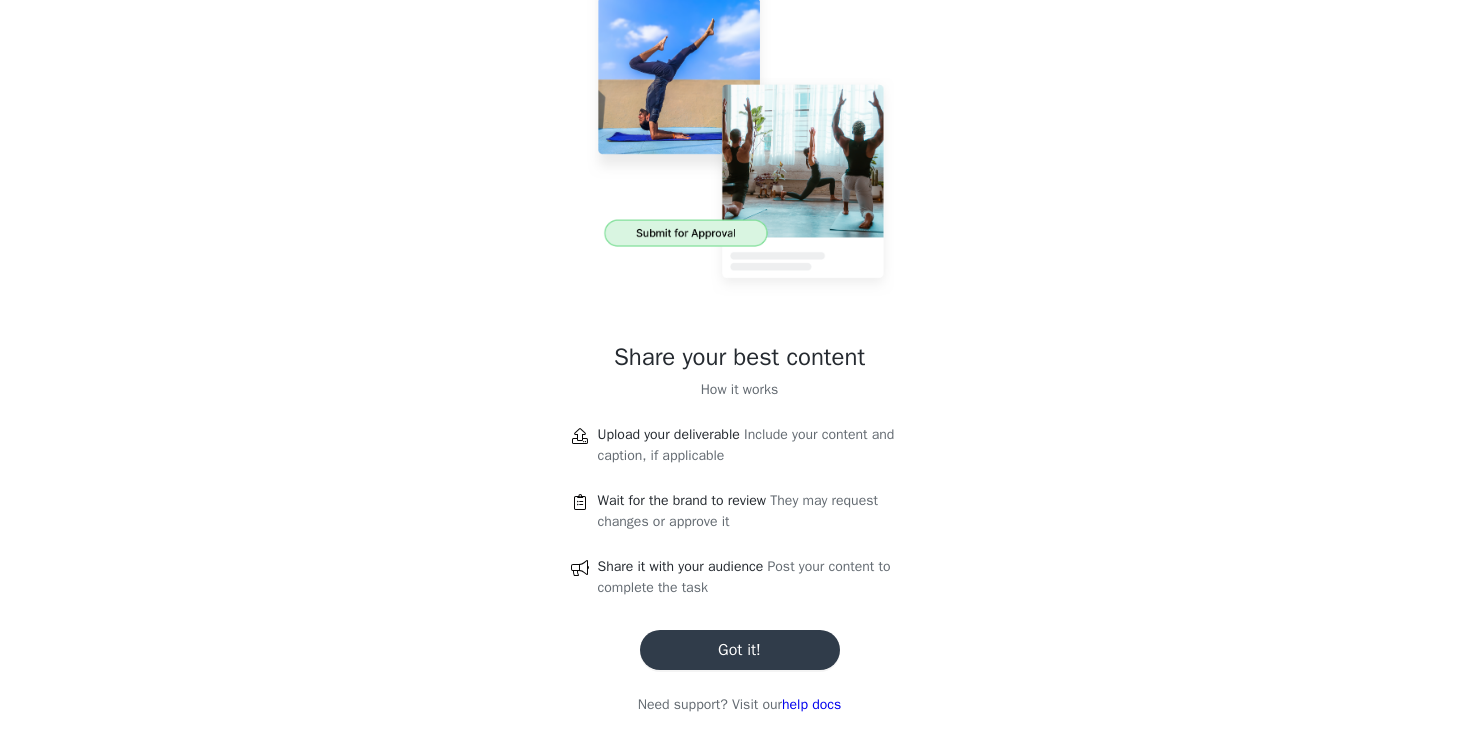 click on "Got it!" at bounding box center (740, 650) 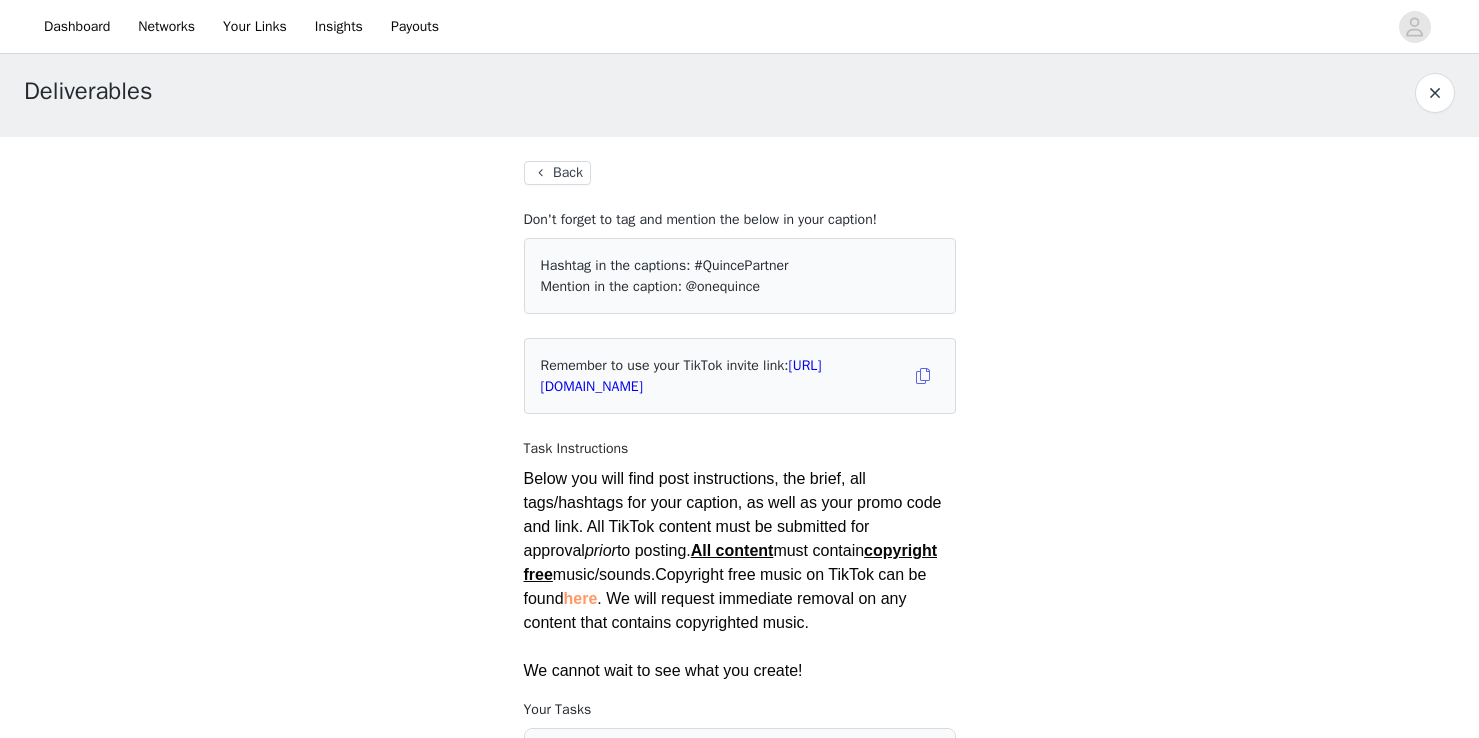scroll, scrollTop: 14, scrollLeft: 0, axis: vertical 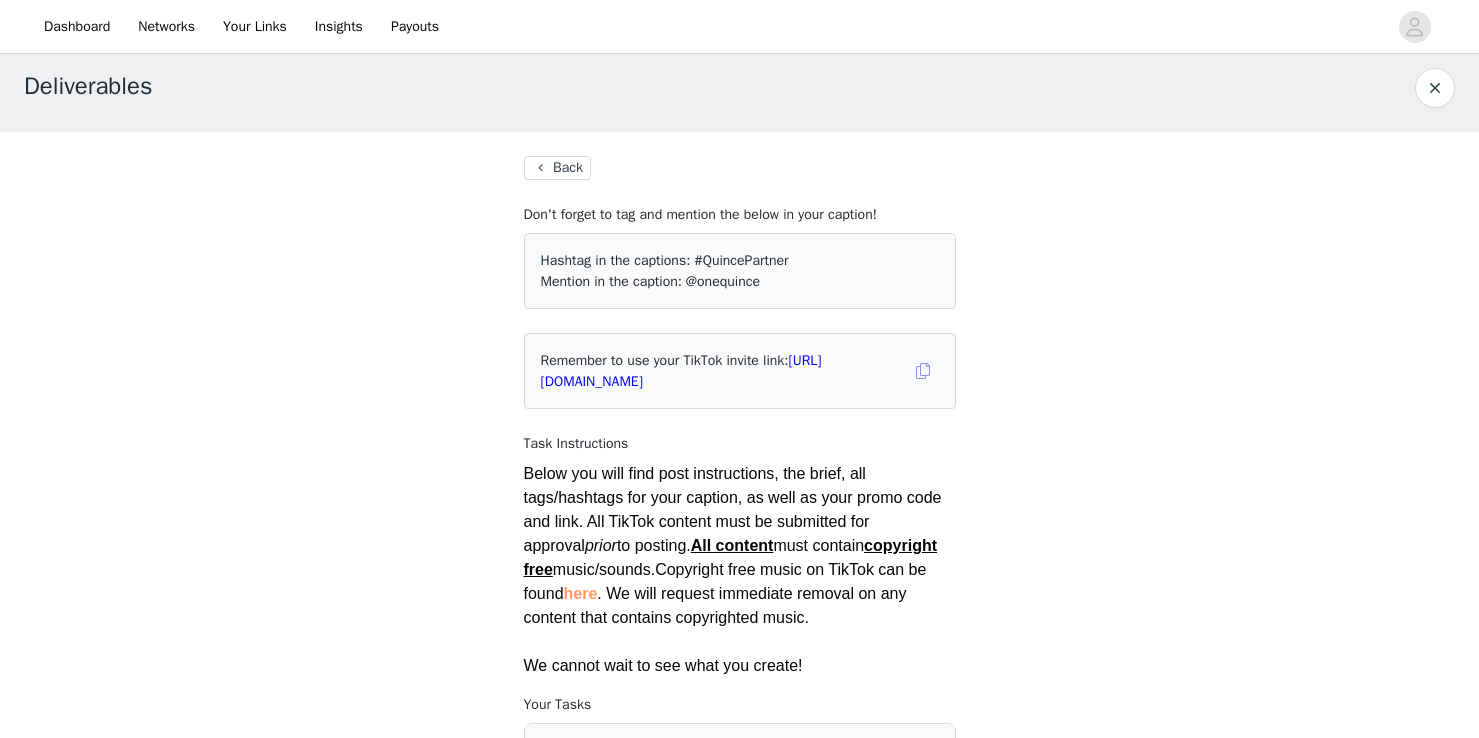 click at bounding box center [923, 371] 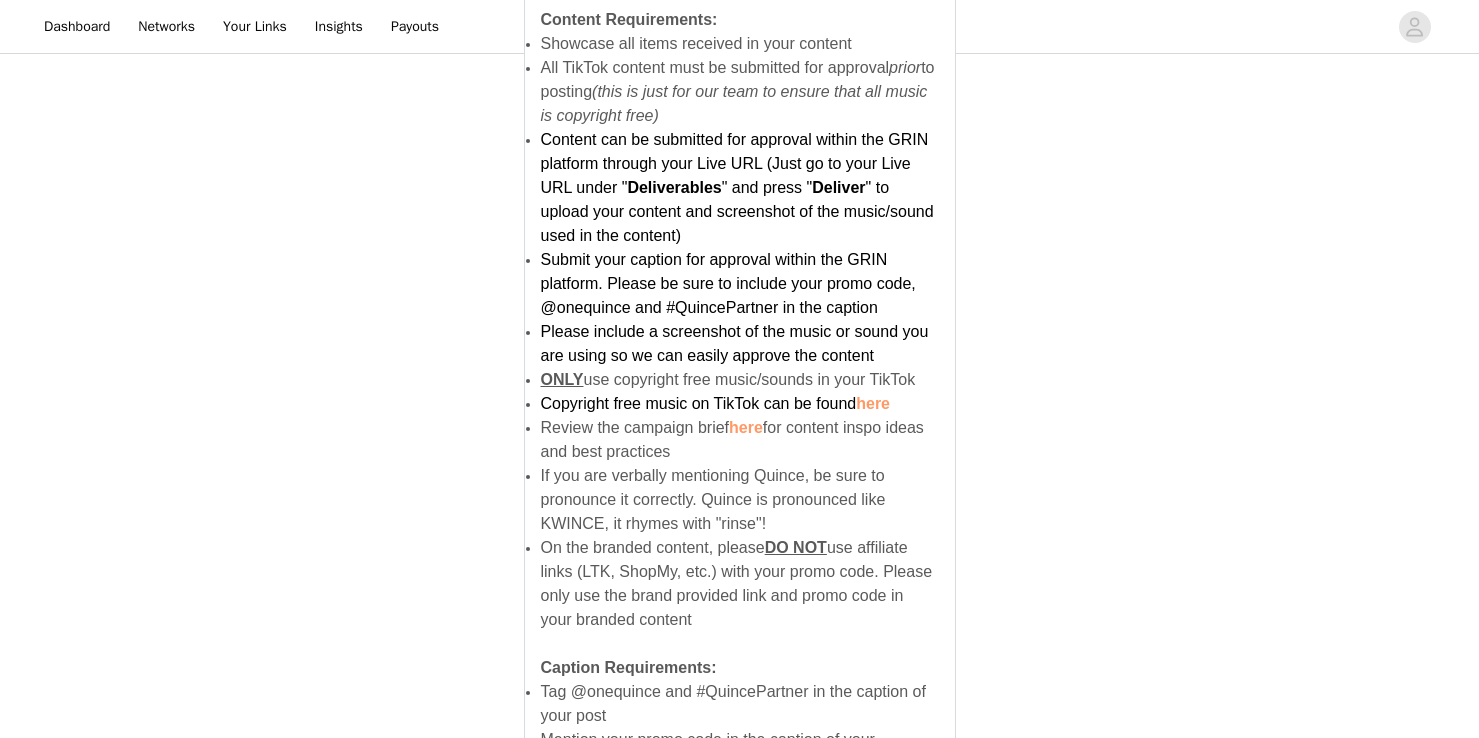 scroll, scrollTop: 925, scrollLeft: 0, axis: vertical 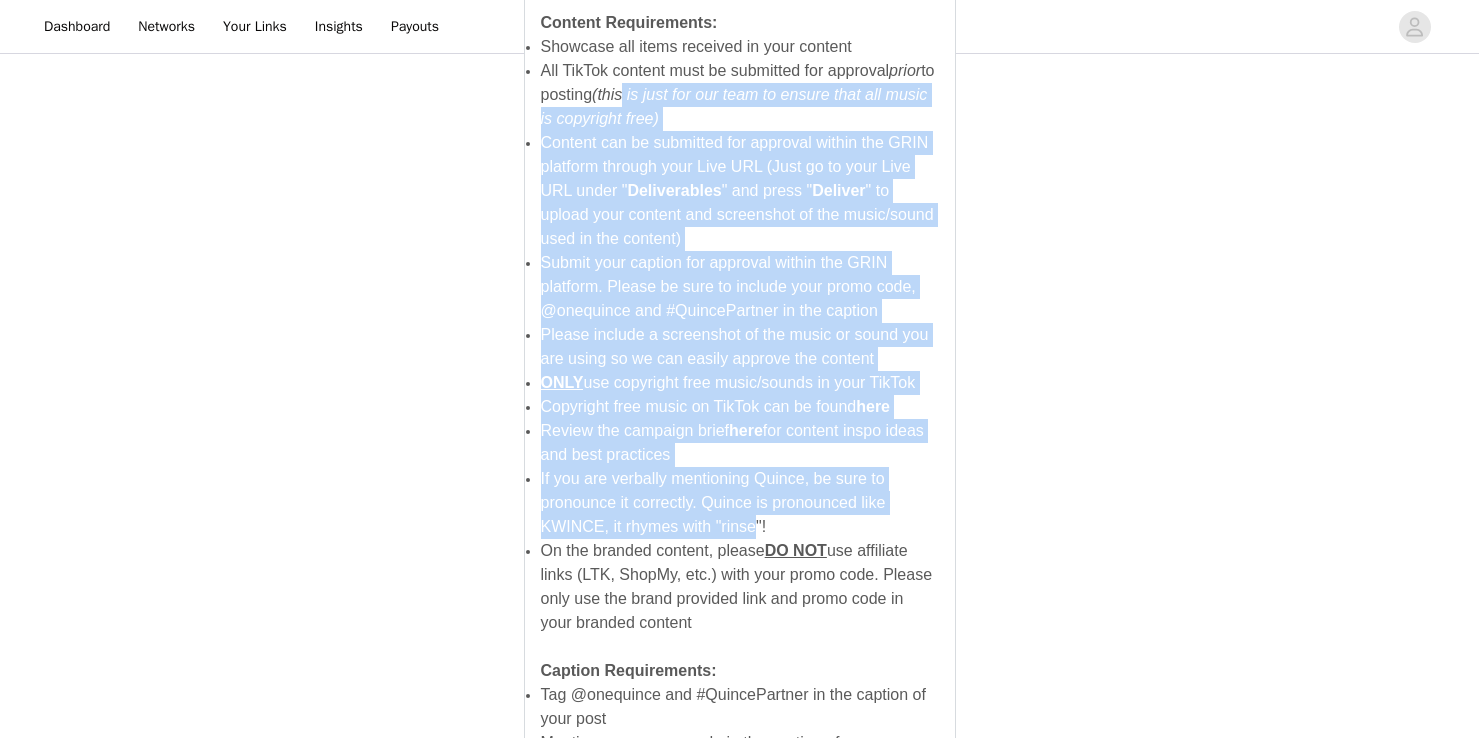 drag, startPoint x: 640, startPoint y: 104, endPoint x: 756, endPoint y: 516, distance: 428.01868 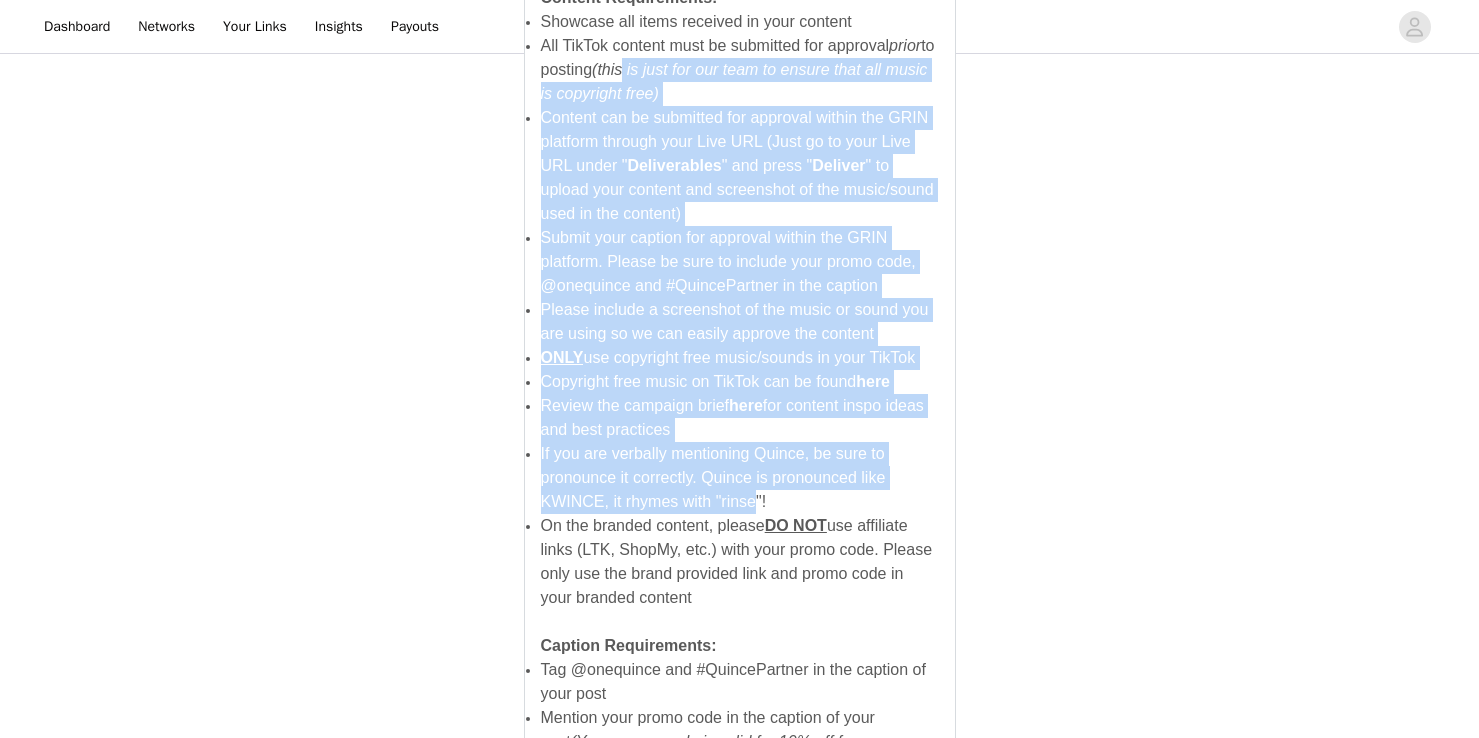 scroll, scrollTop: 951, scrollLeft: 0, axis: vertical 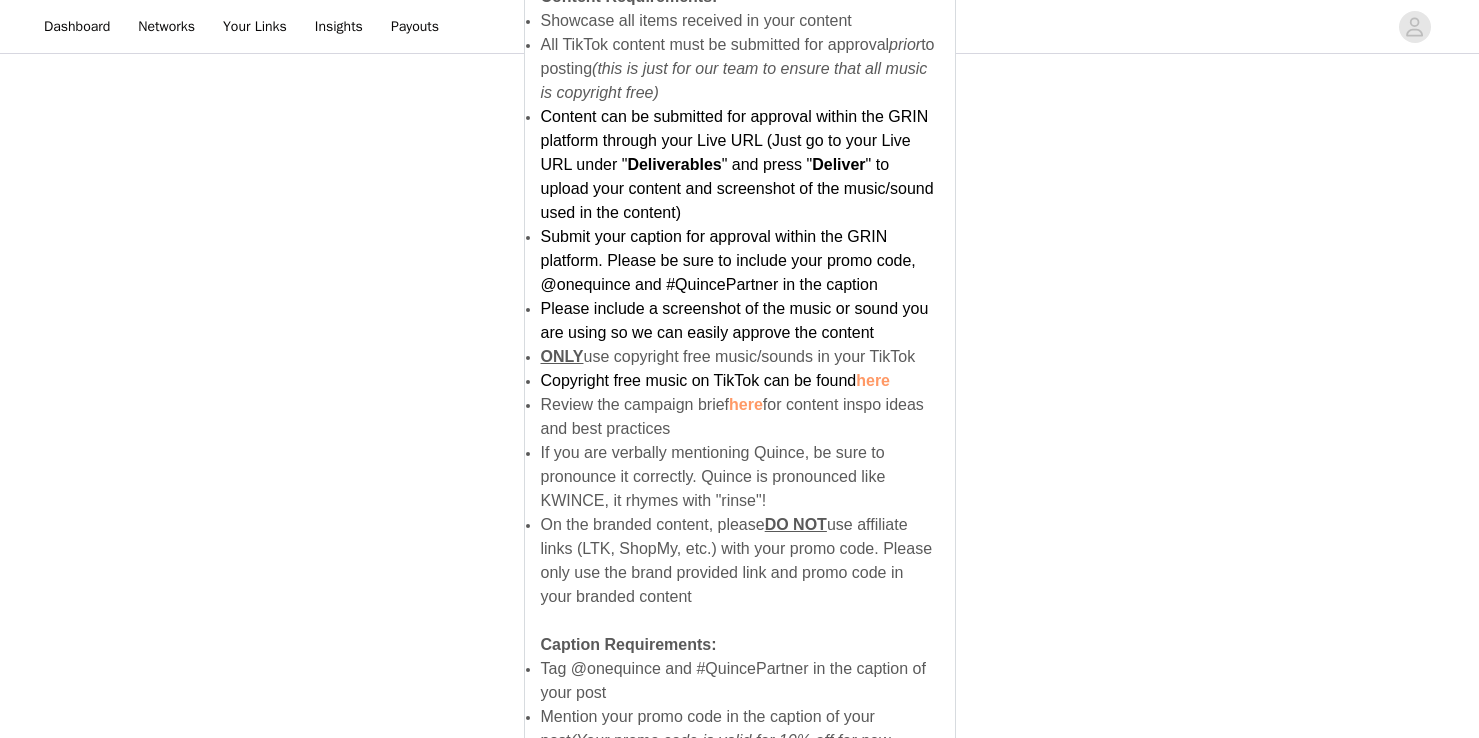 click on "On the branded content, please  DO NOT  use affiliate links (LTK, ShopMy, etc.) with your promo code. Please only use the brand provided link and promo code in your branded content" at bounding box center (737, 560) 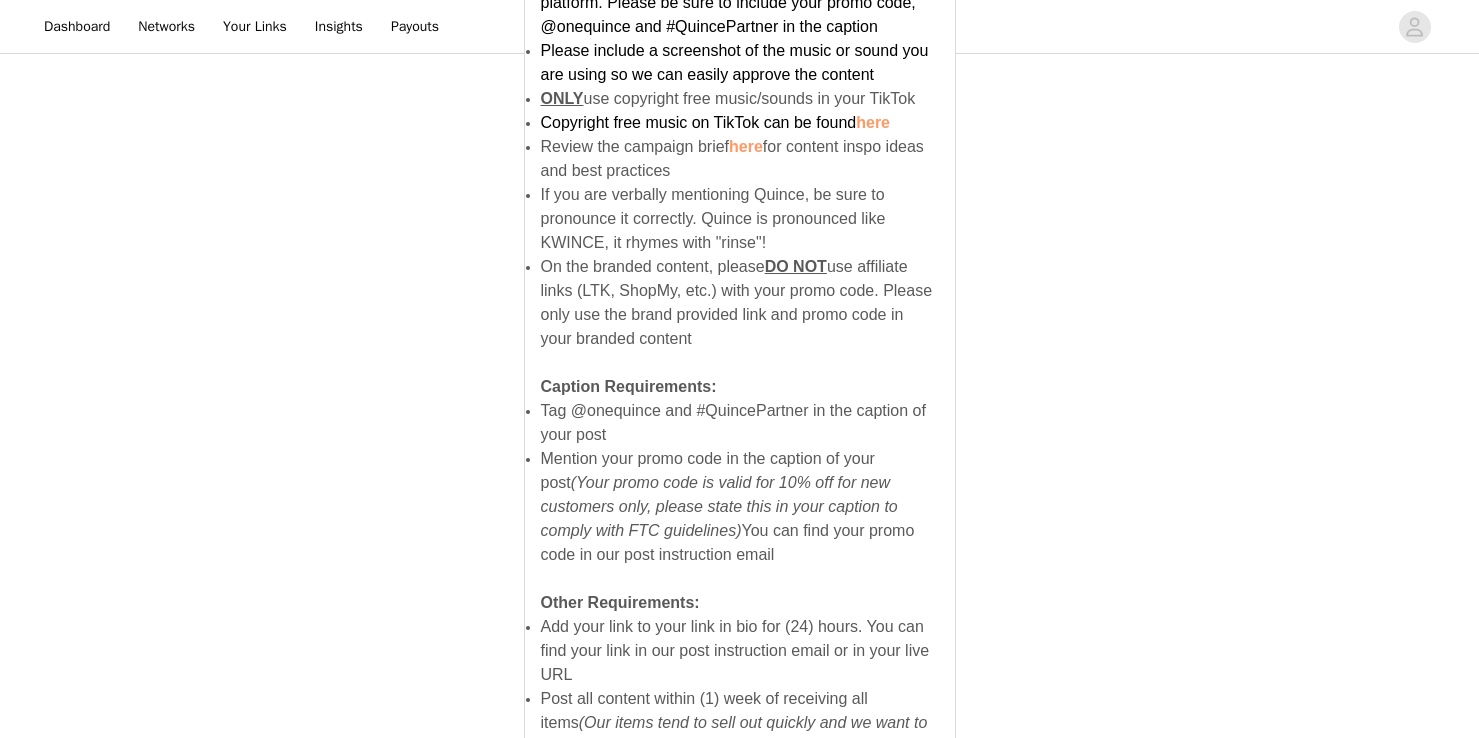 scroll, scrollTop: 1217, scrollLeft: 0, axis: vertical 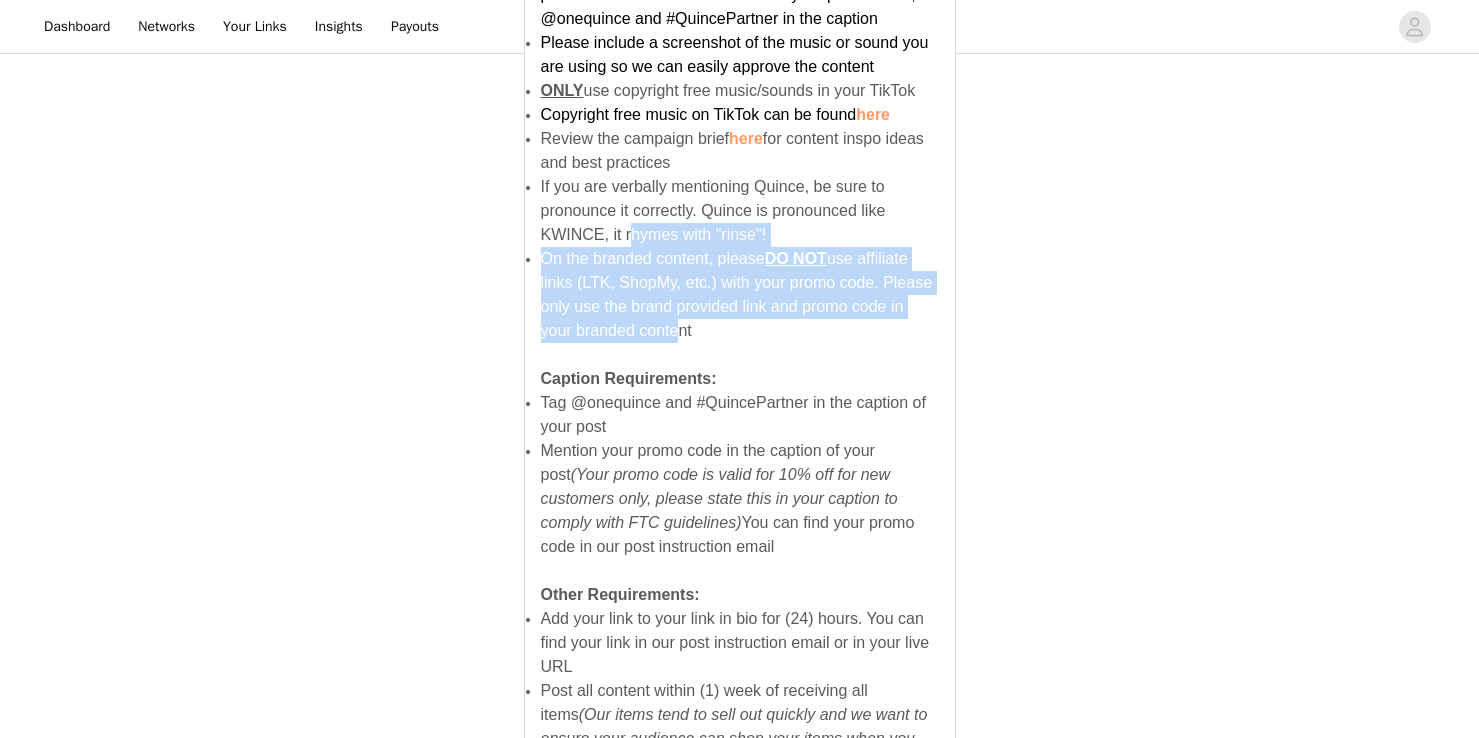 drag, startPoint x: 632, startPoint y: 235, endPoint x: 669, endPoint y: 324, distance: 96.38464 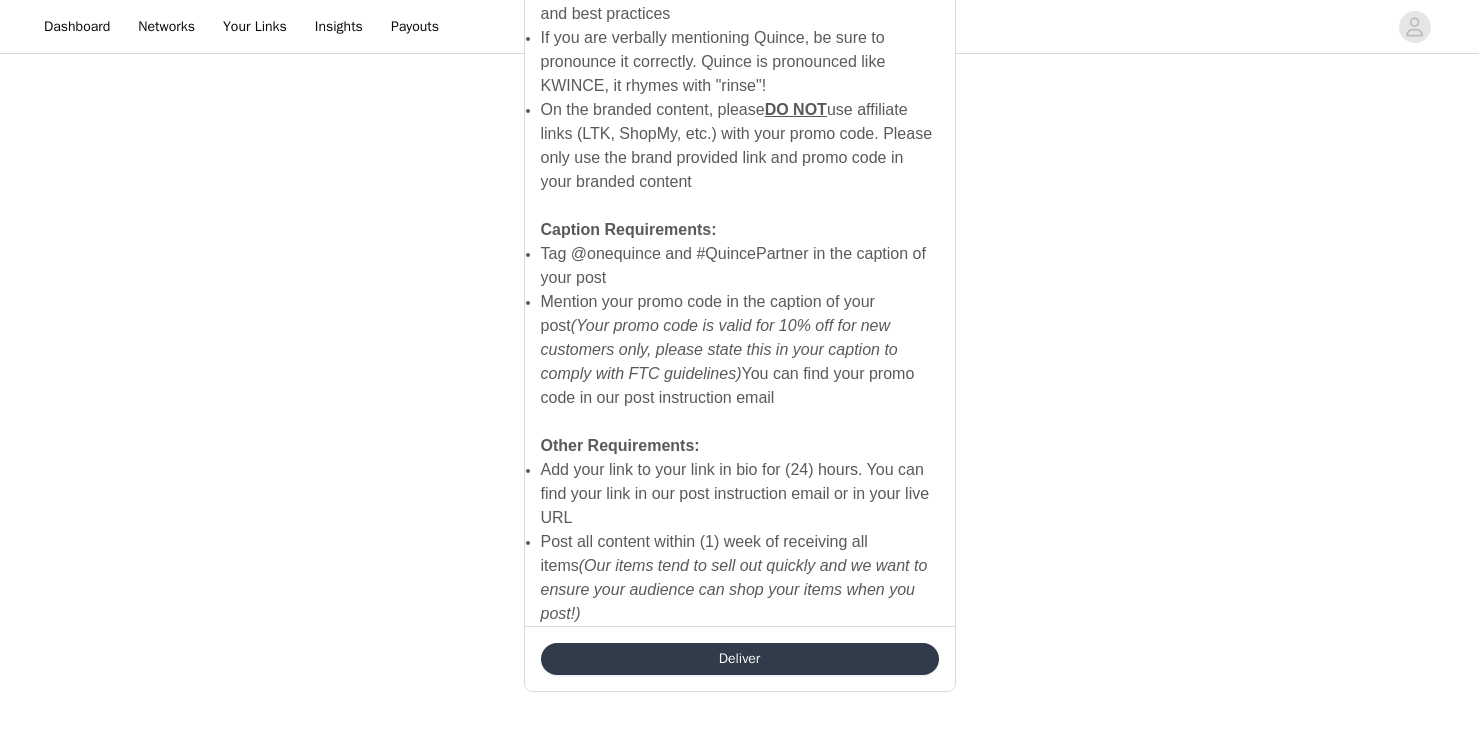scroll, scrollTop: 1368, scrollLeft: 0, axis: vertical 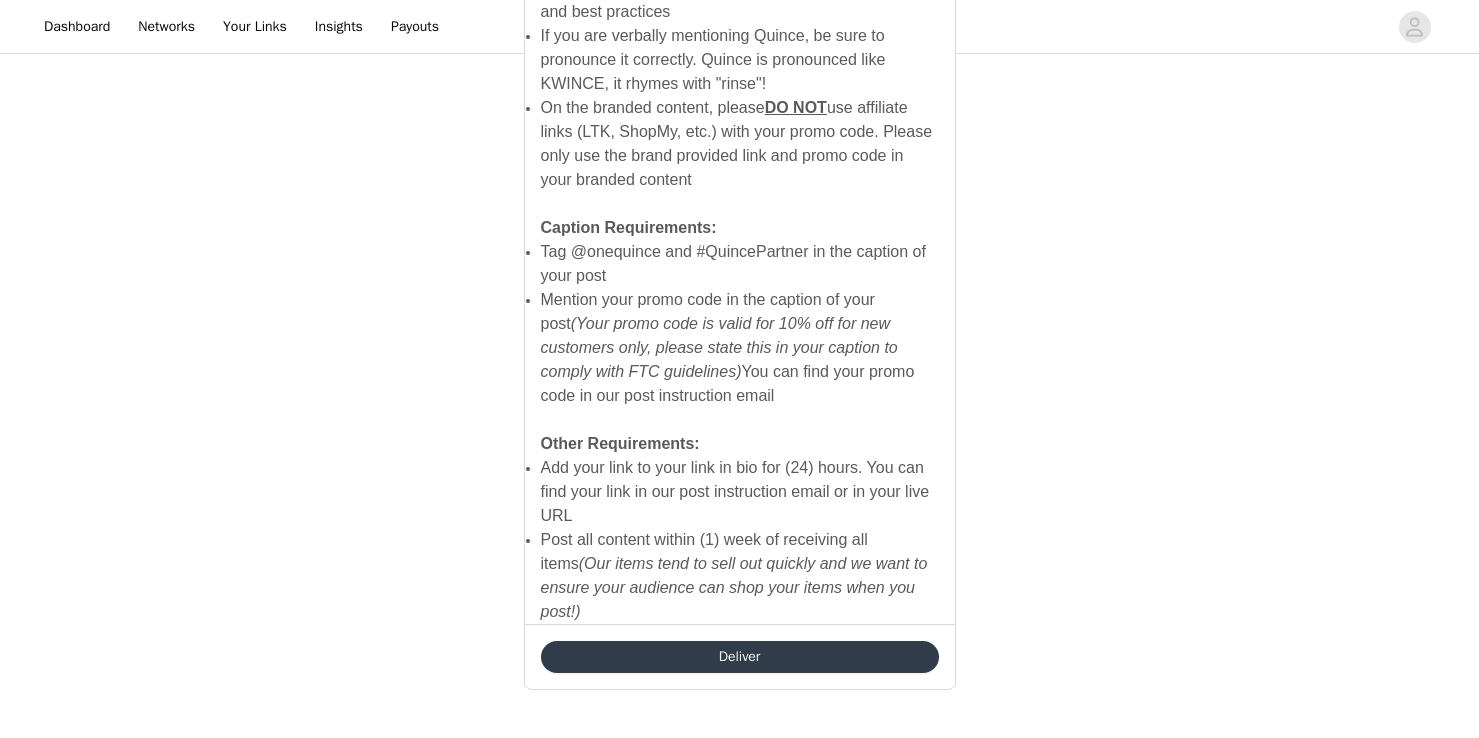 click on "Deliver" at bounding box center (740, 657) 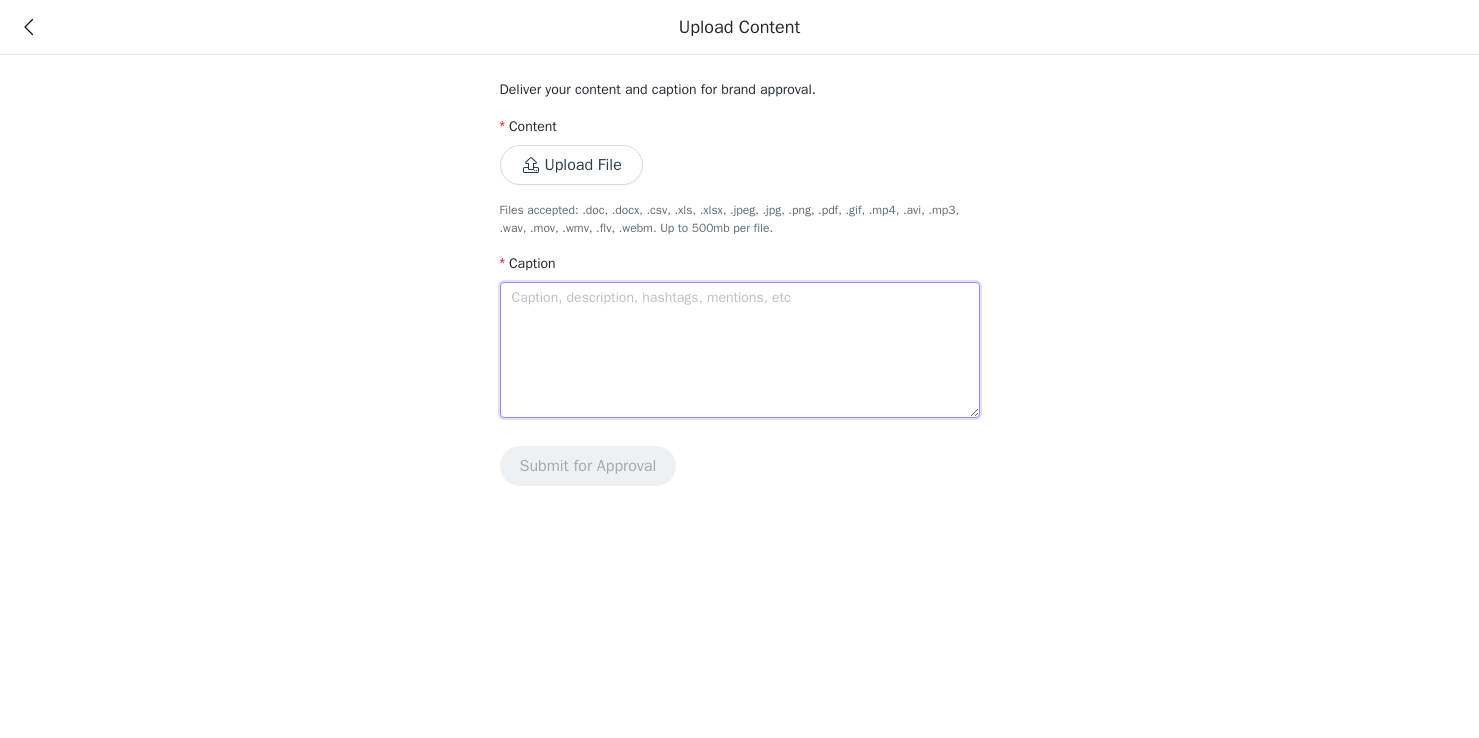 click at bounding box center [740, 350] 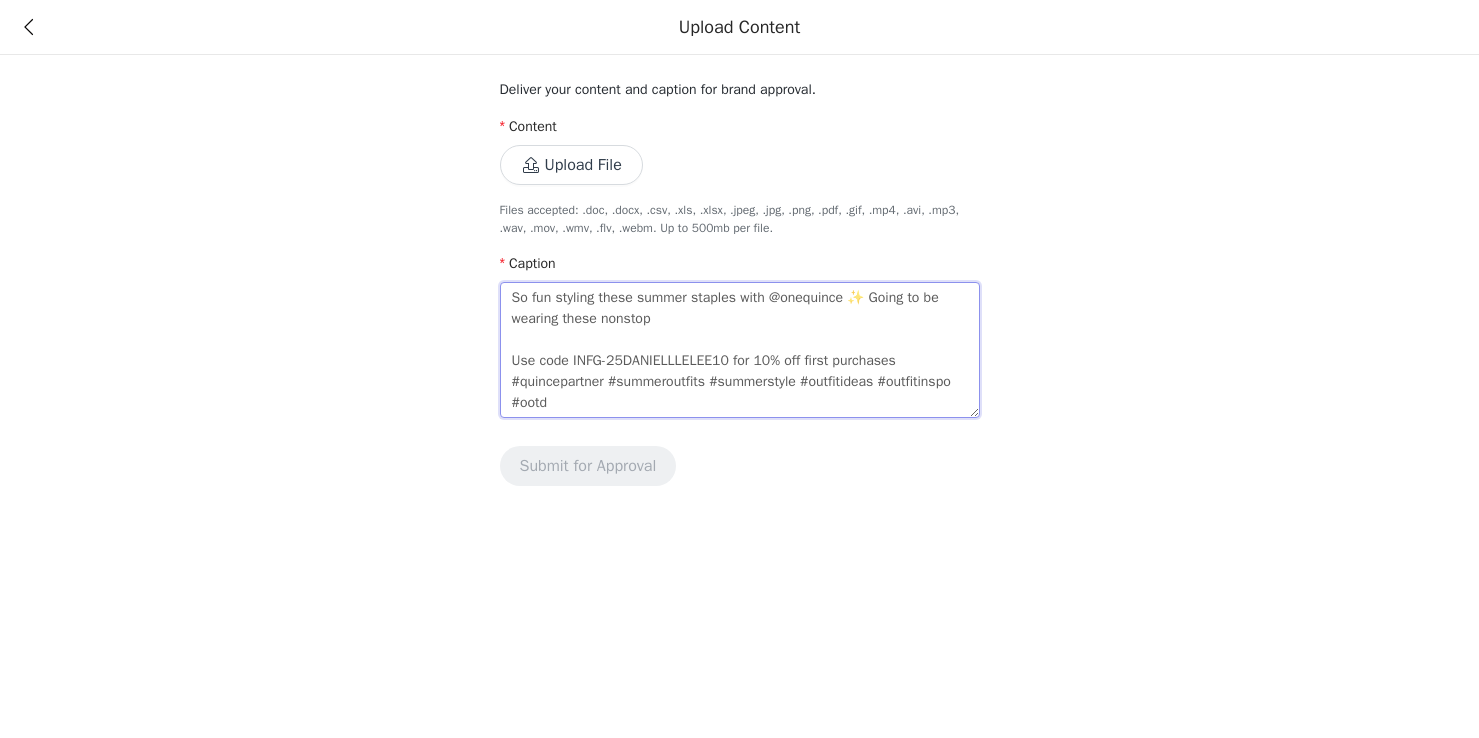 type on "So fun styling these summer staples with @onequince ✨ Going to be wearing these nonstop
Use code INFG-25DANIELLLELEE10 for 10% off first purchases #quincepartner #summeroutfits #summerstyle #outfitideas #outfitinspo #ootd" 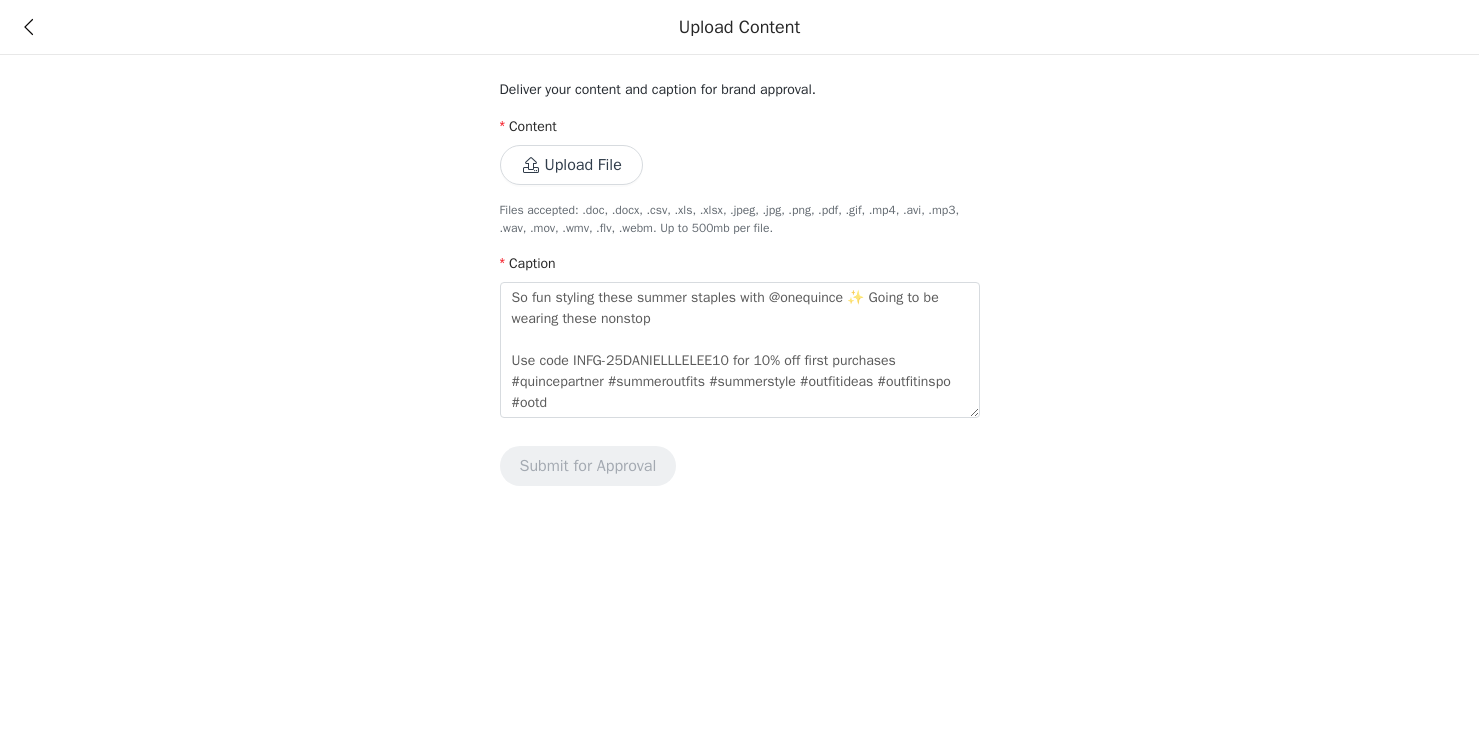 click on "Upload File" at bounding box center (571, 165) 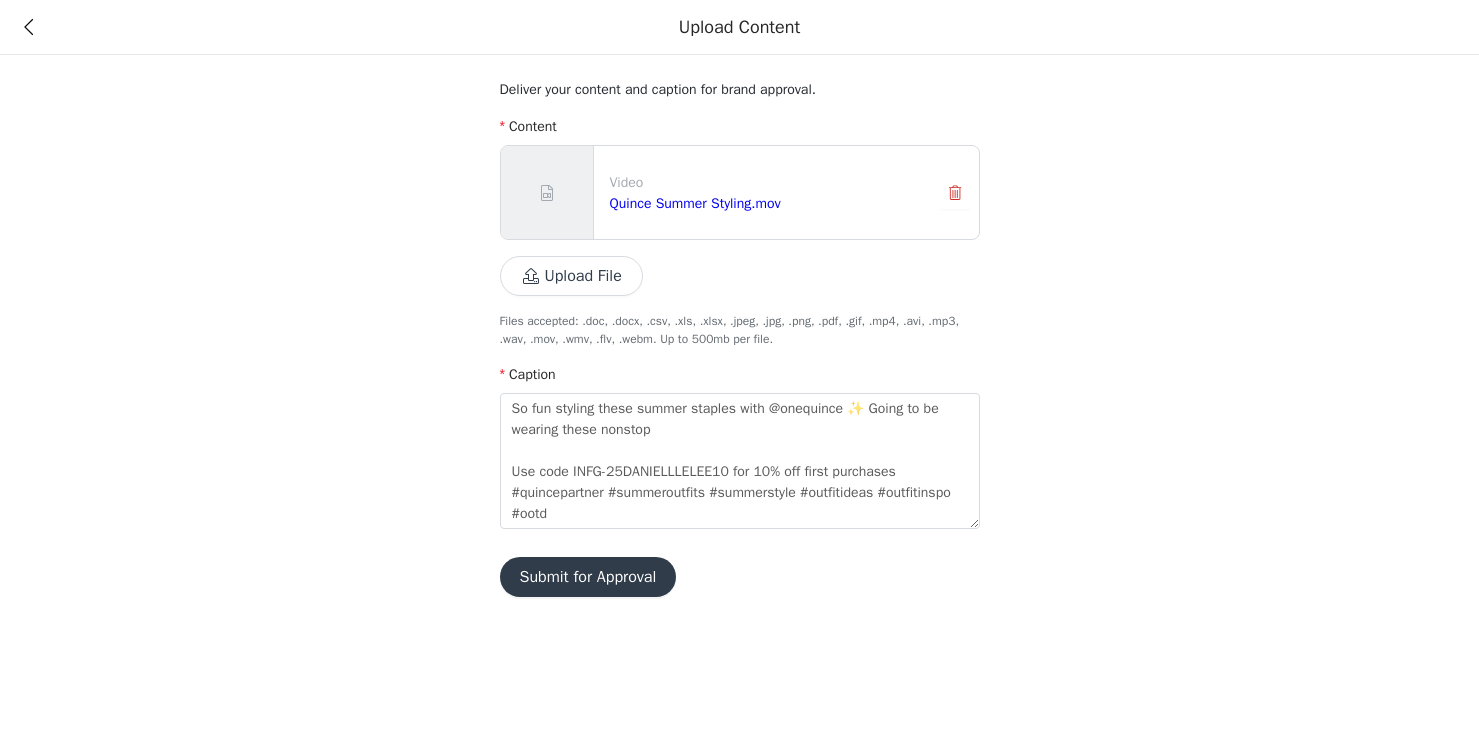 click on "Submit for Approval" at bounding box center (588, 577) 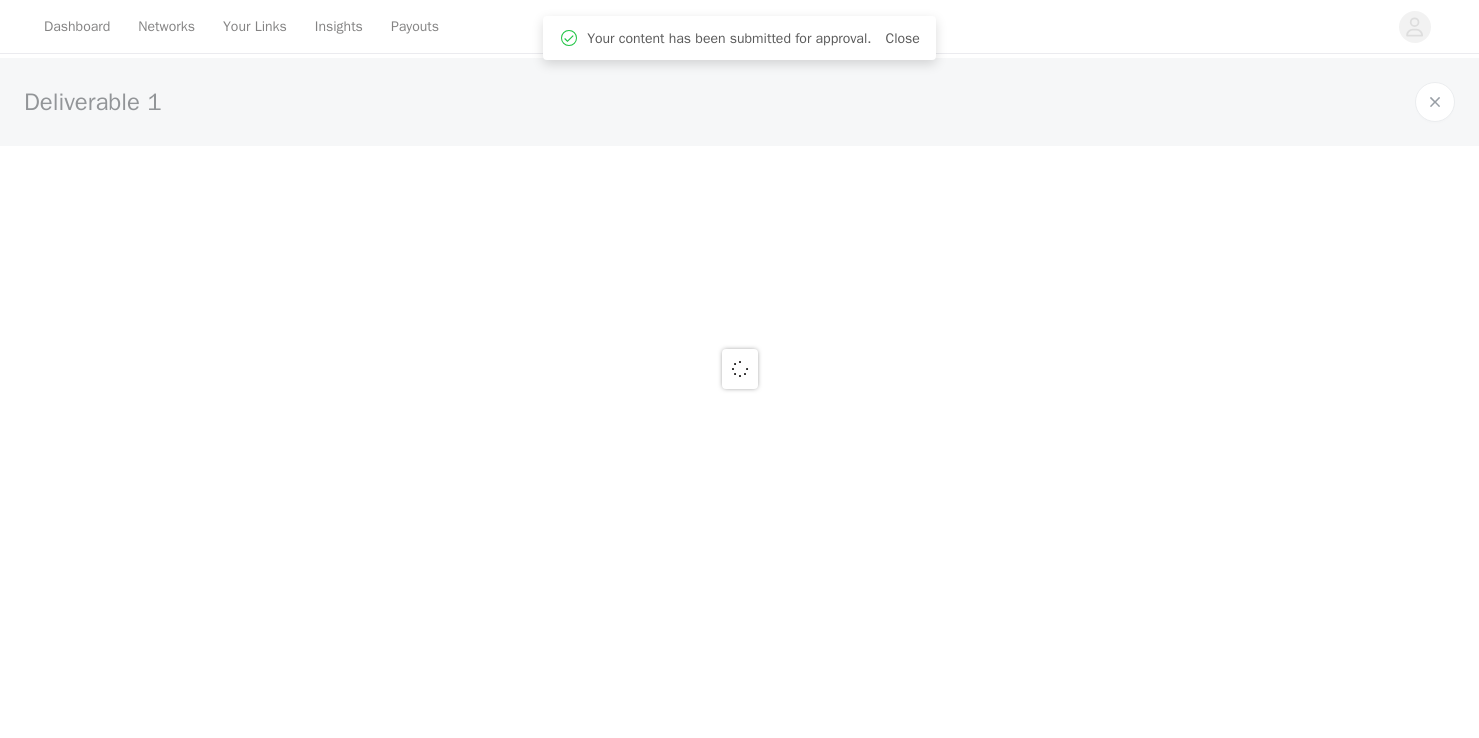 type 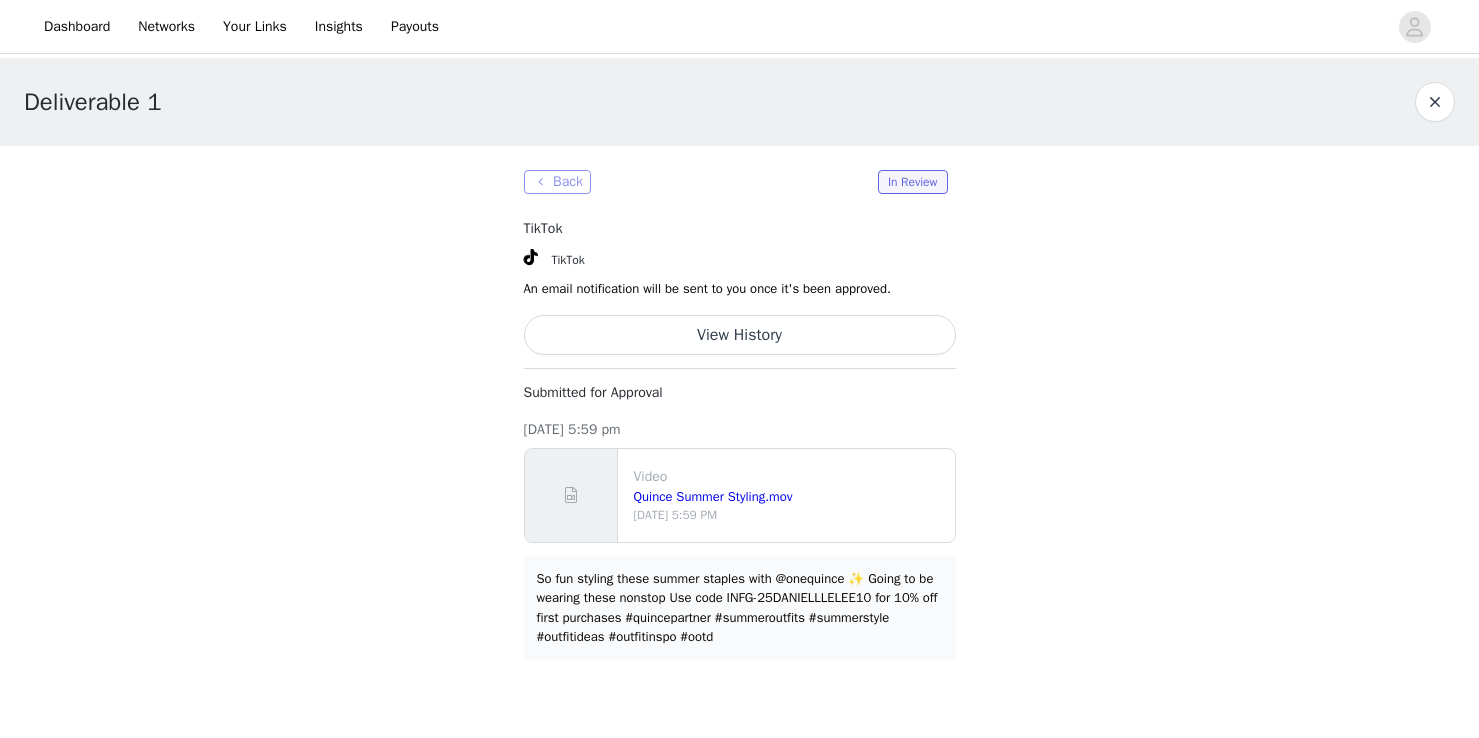 click on "Back" at bounding box center [557, 182] 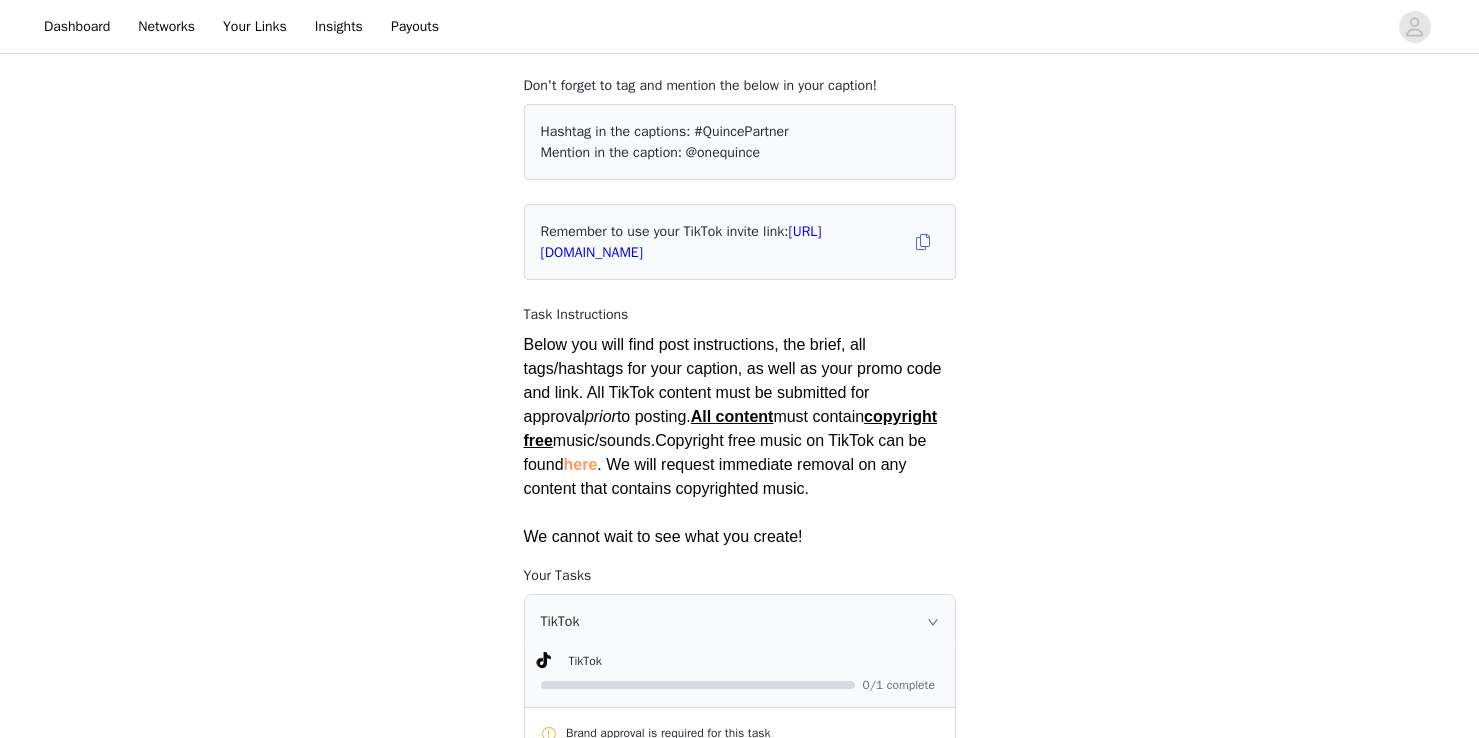 scroll, scrollTop: 172, scrollLeft: 0, axis: vertical 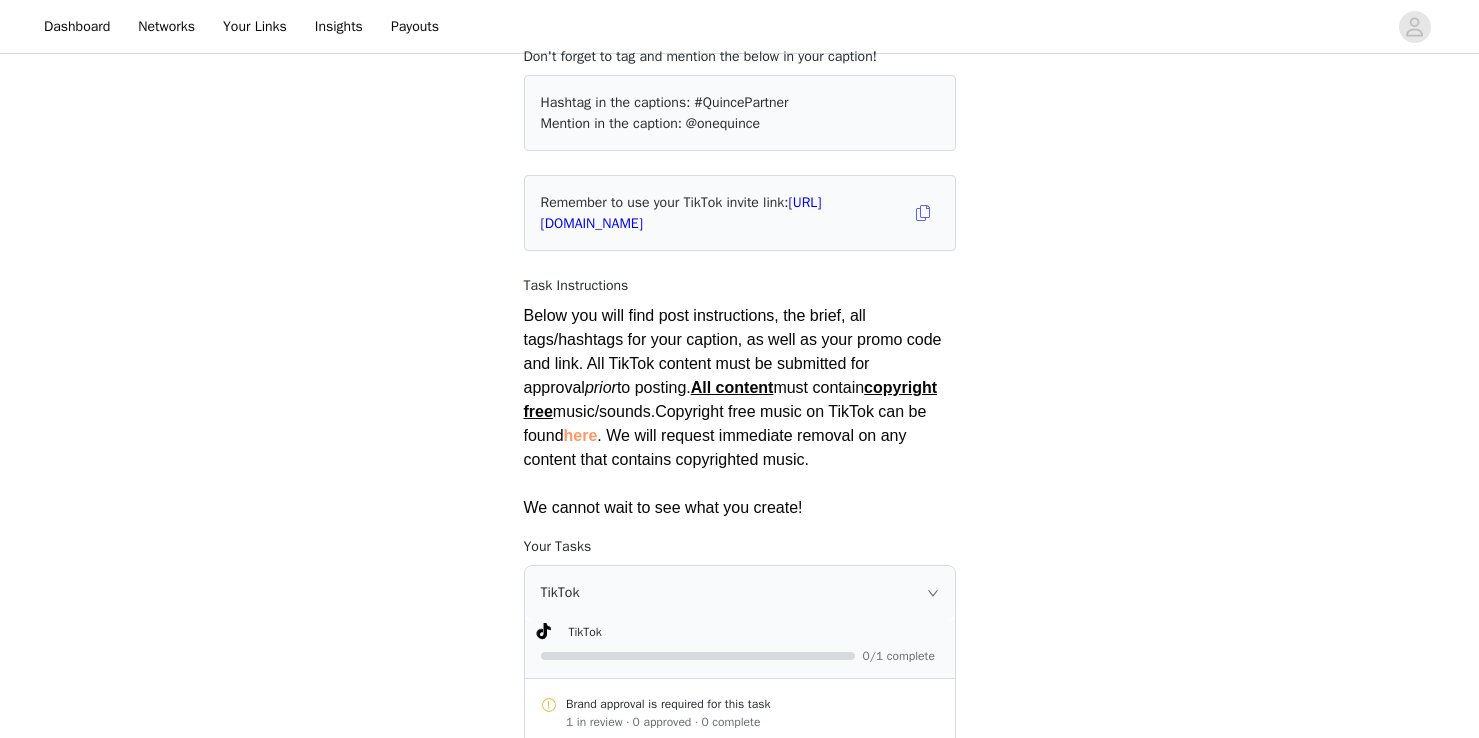 click on "TikTok" at bounding box center [756, 631] 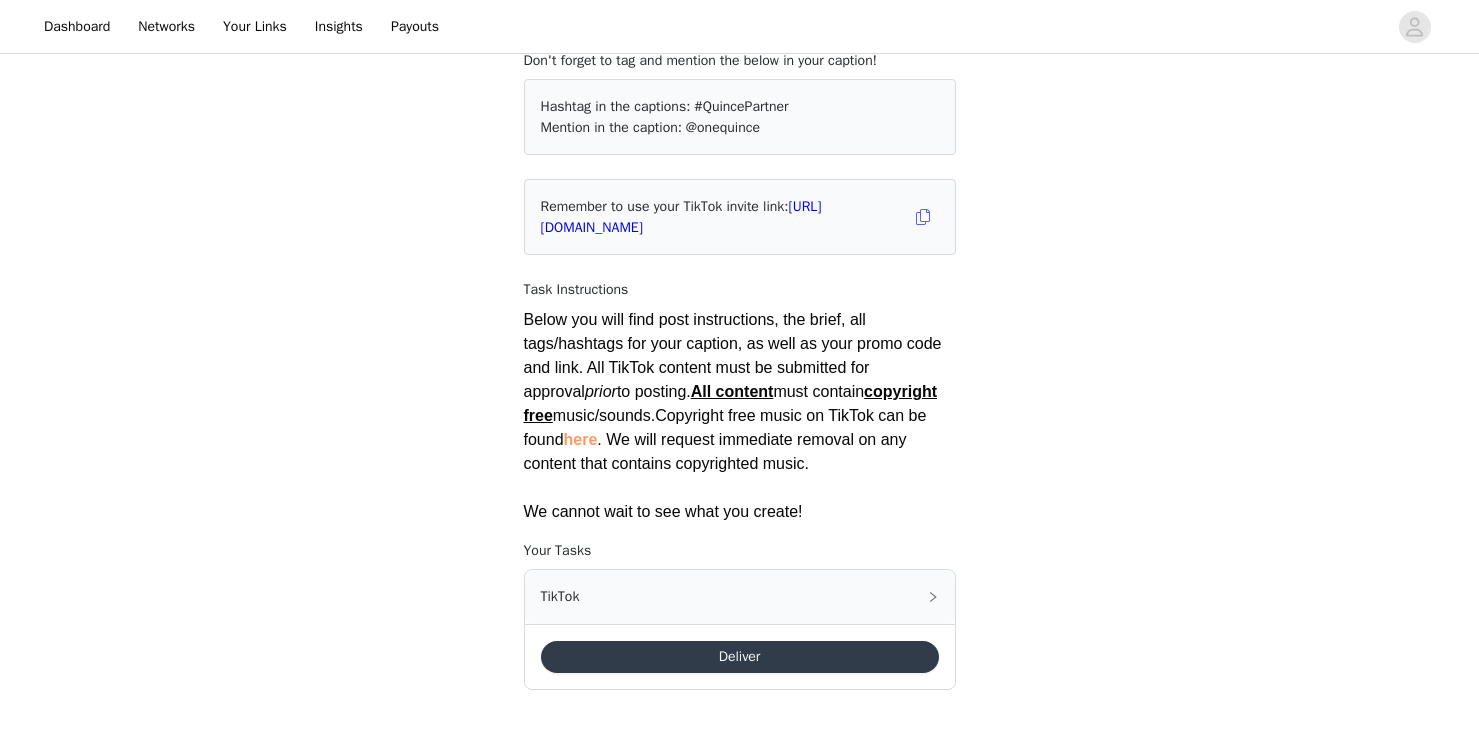 scroll, scrollTop: 168, scrollLeft: 0, axis: vertical 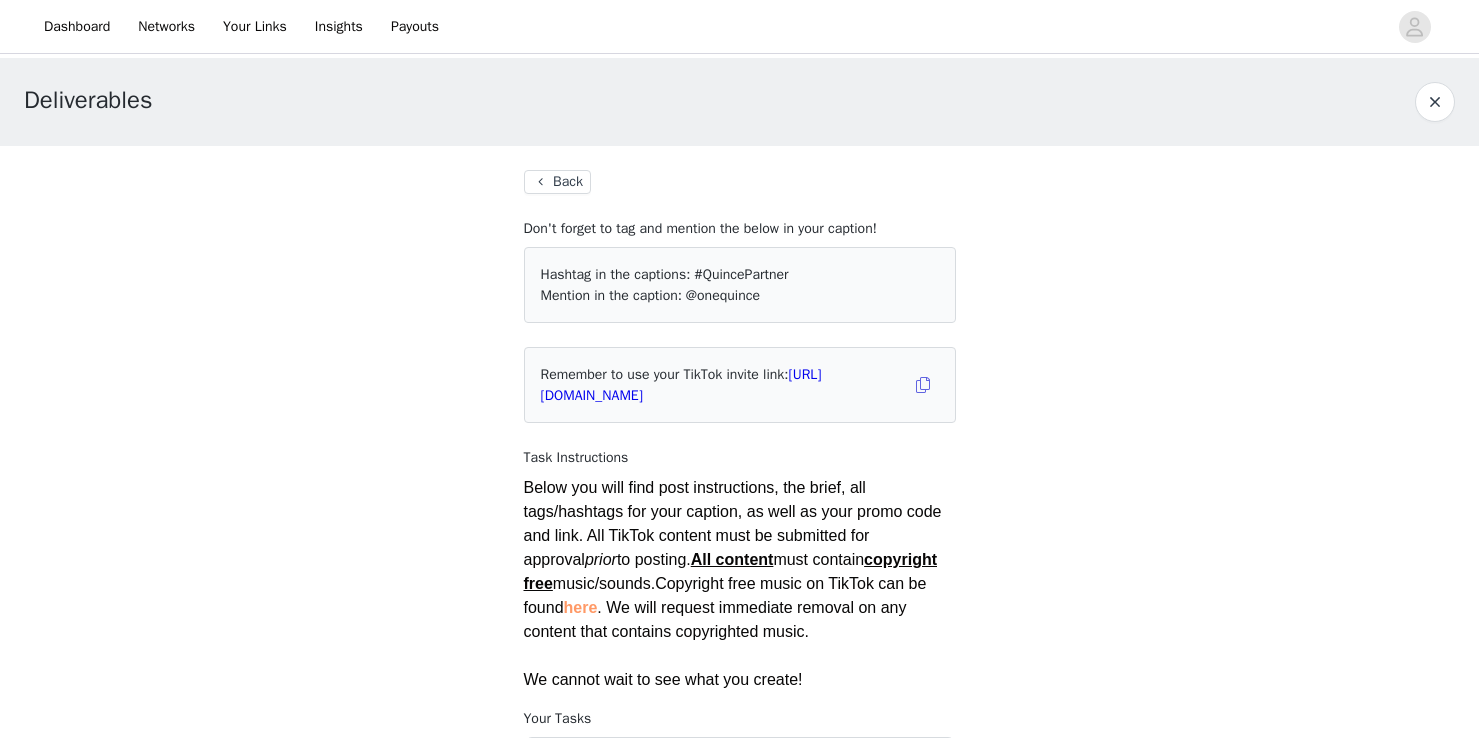 click on "Back" at bounding box center (557, 182) 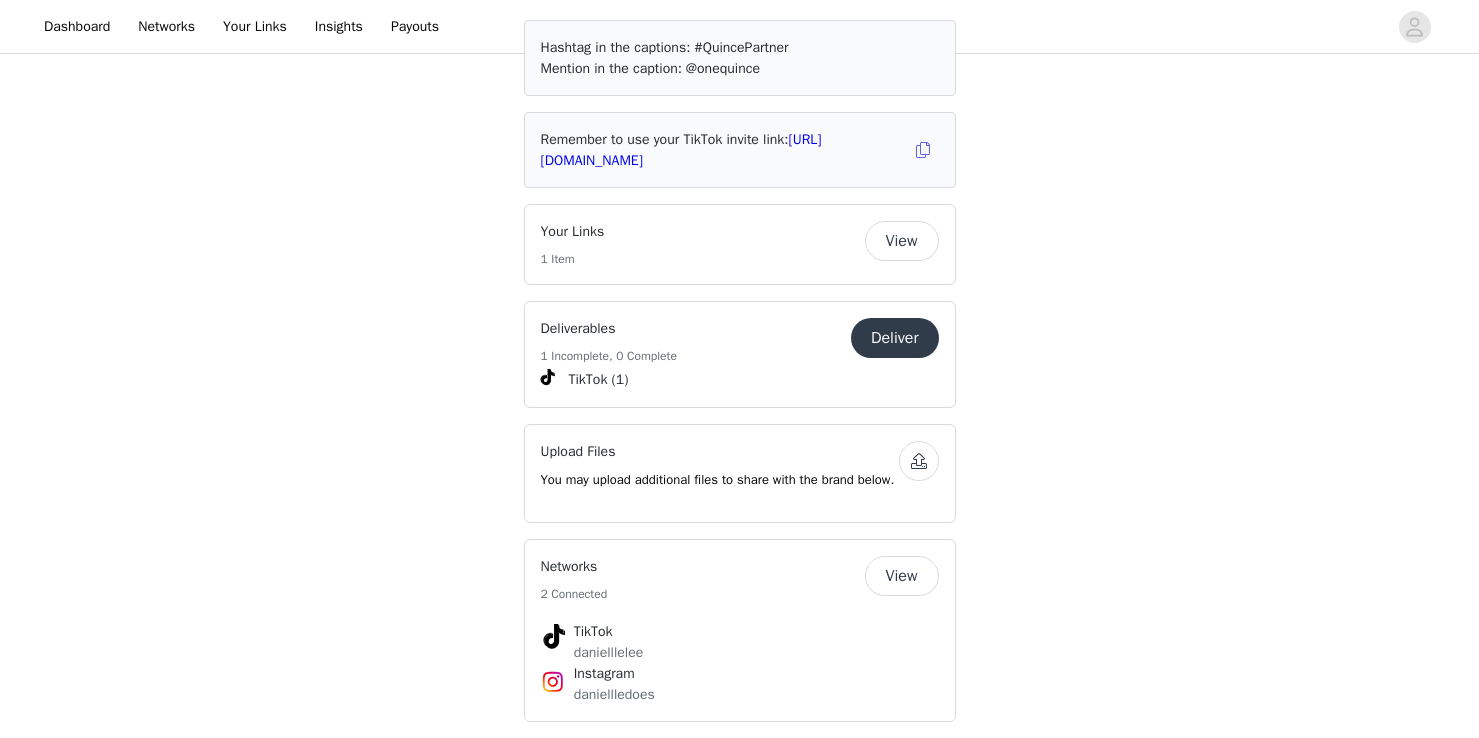 scroll, scrollTop: 3060, scrollLeft: 0, axis: vertical 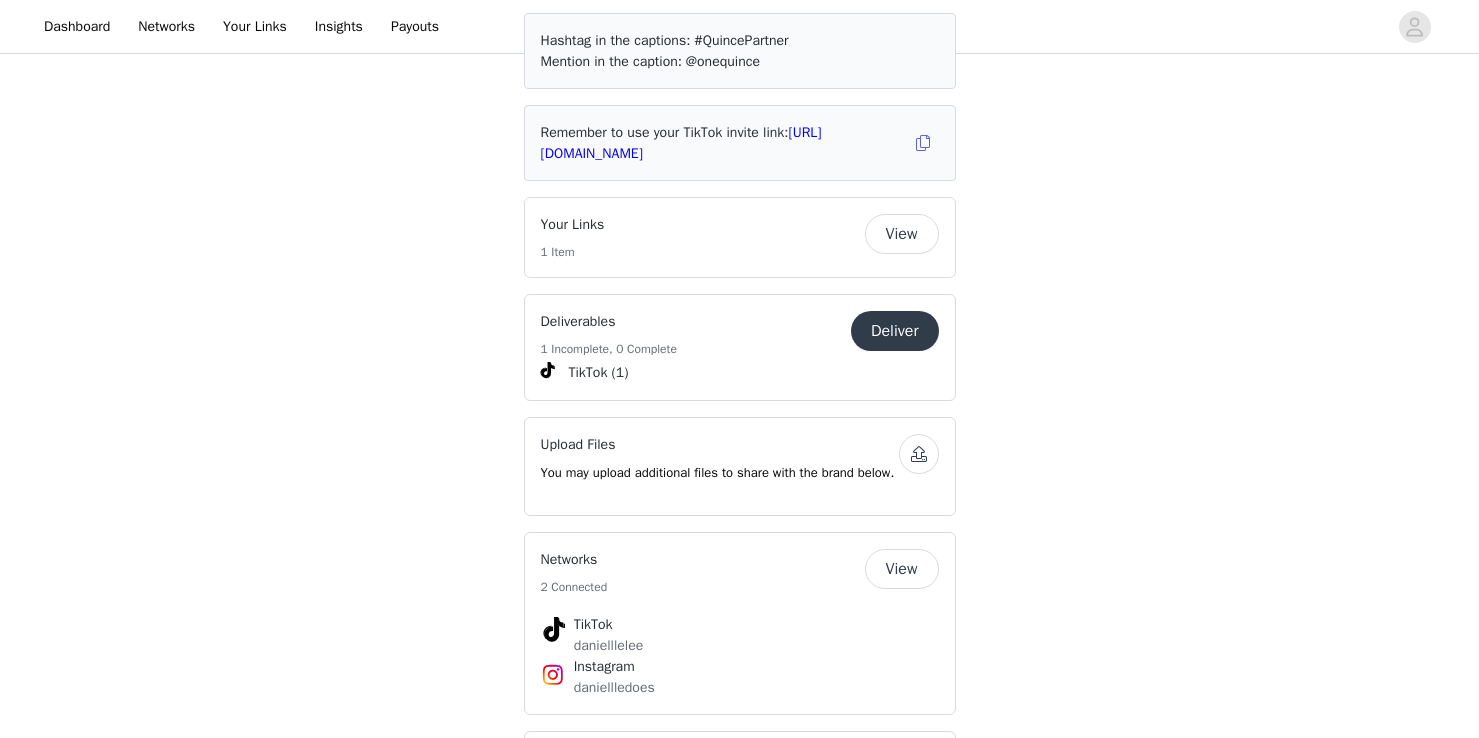 click at bounding box center [919, 454] 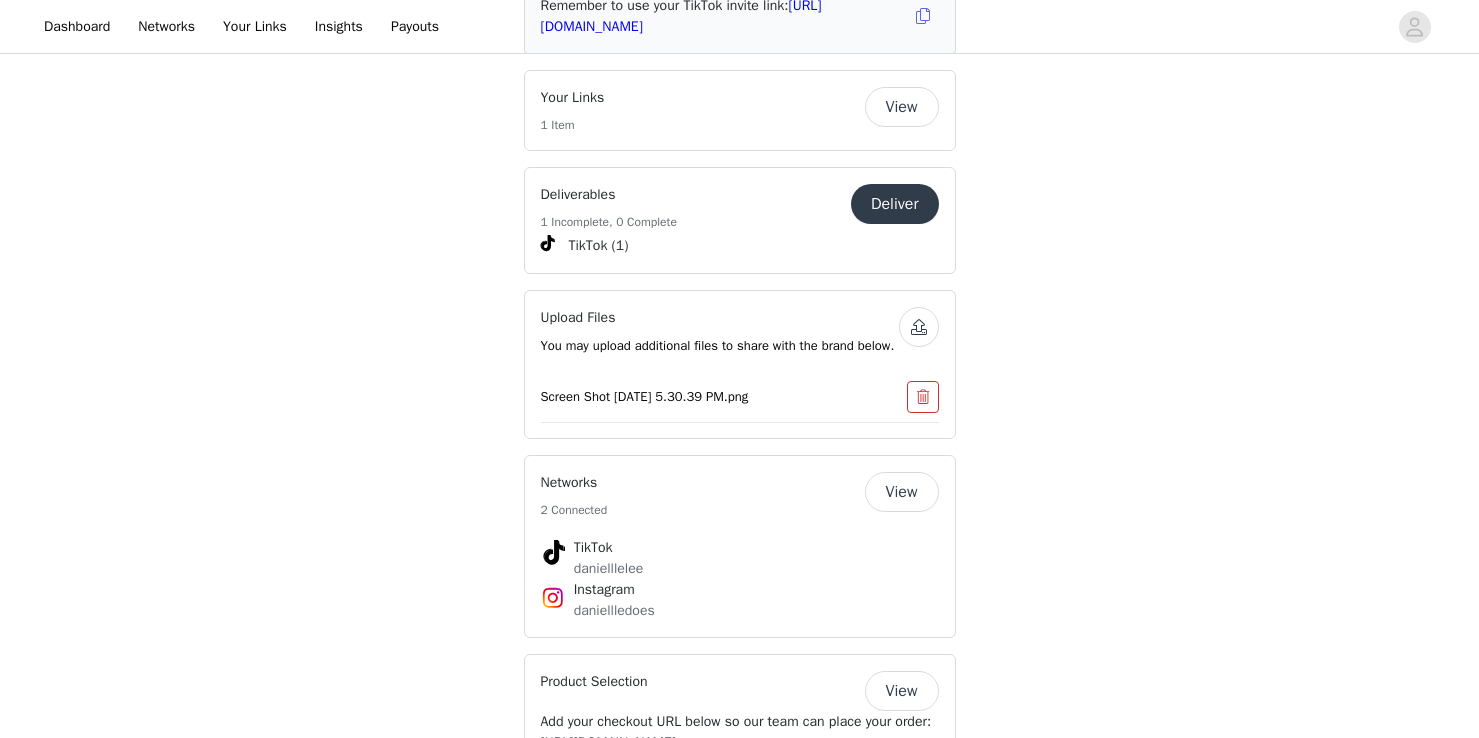 scroll, scrollTop: 2969, scrollLeft: 0, axis: vertical 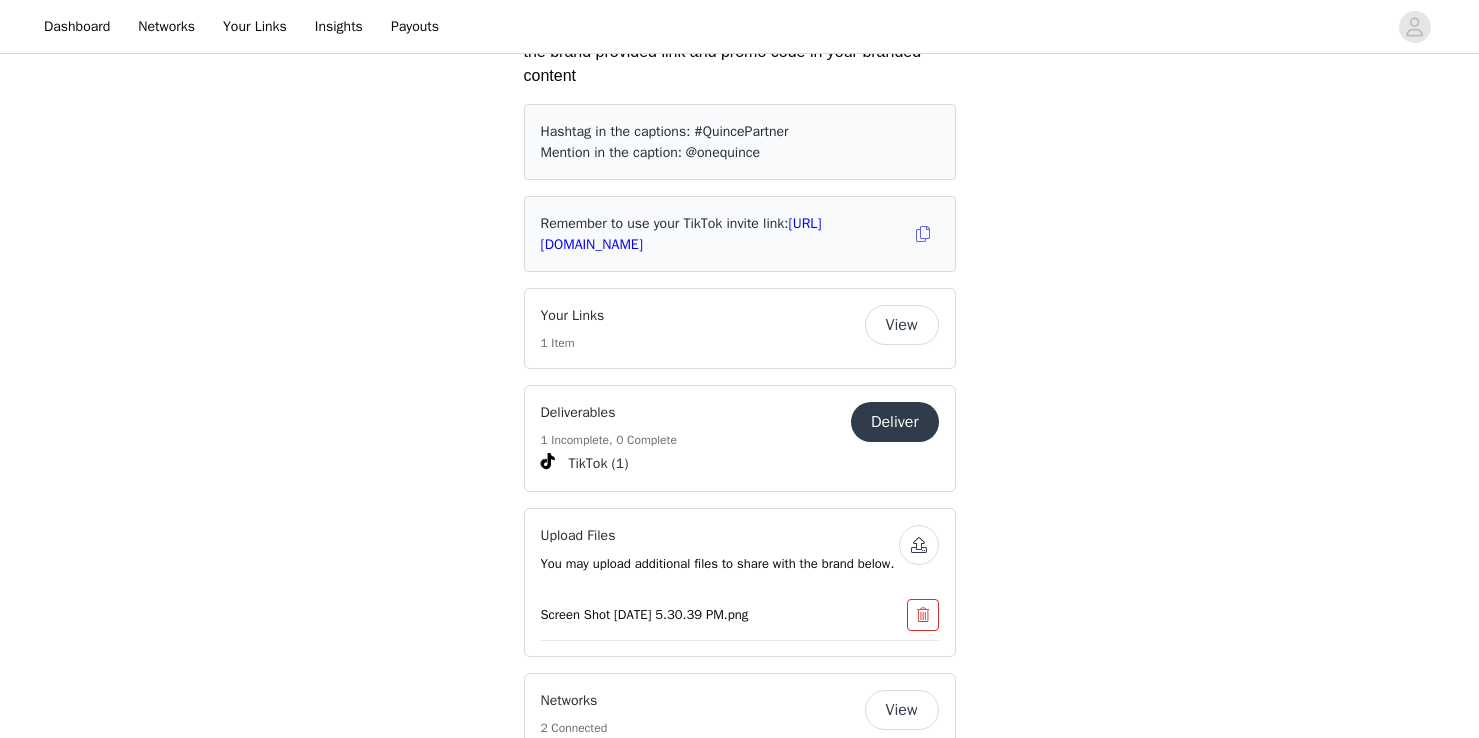 click on "Deliver" at bounding box center (895, 422) 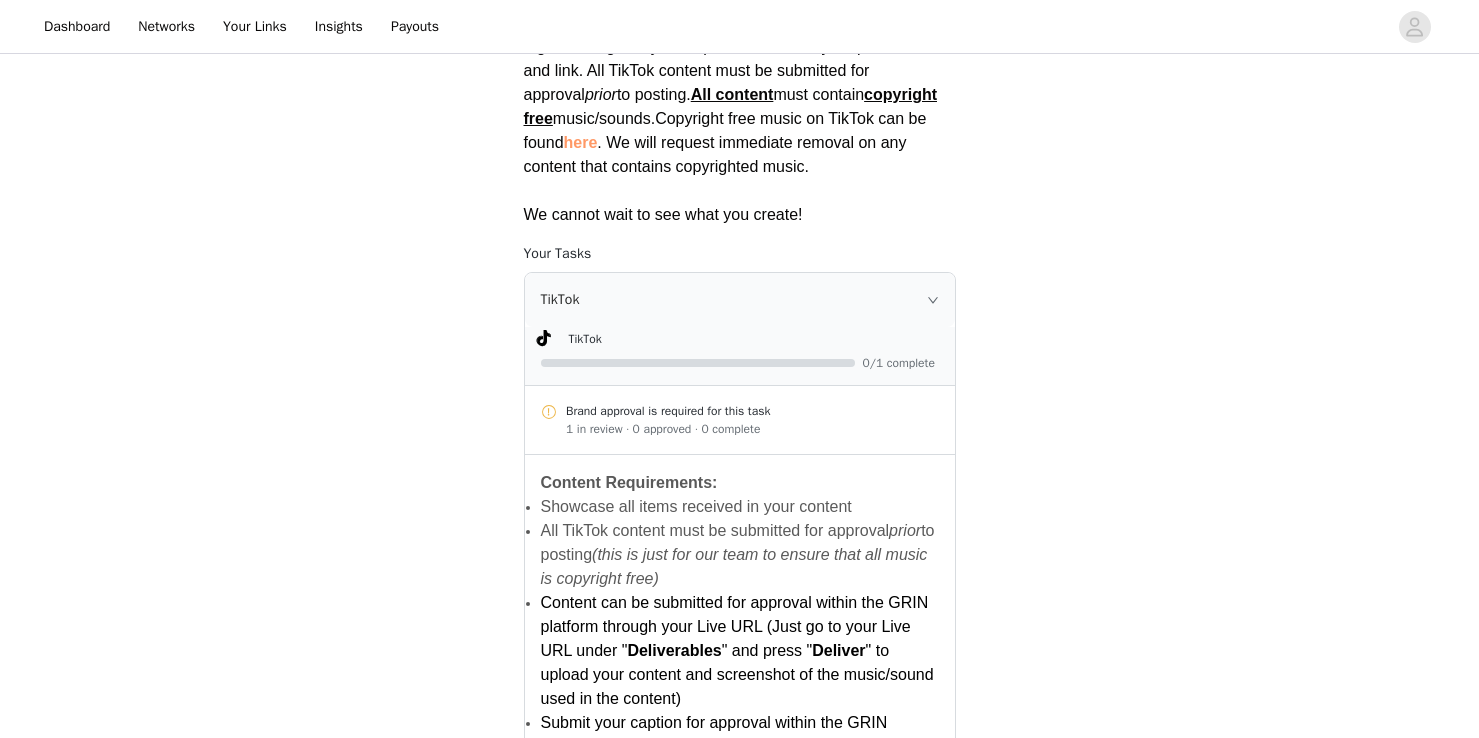 scroll, scrollTop: 428, scrollLeft: 0, axis: vertical 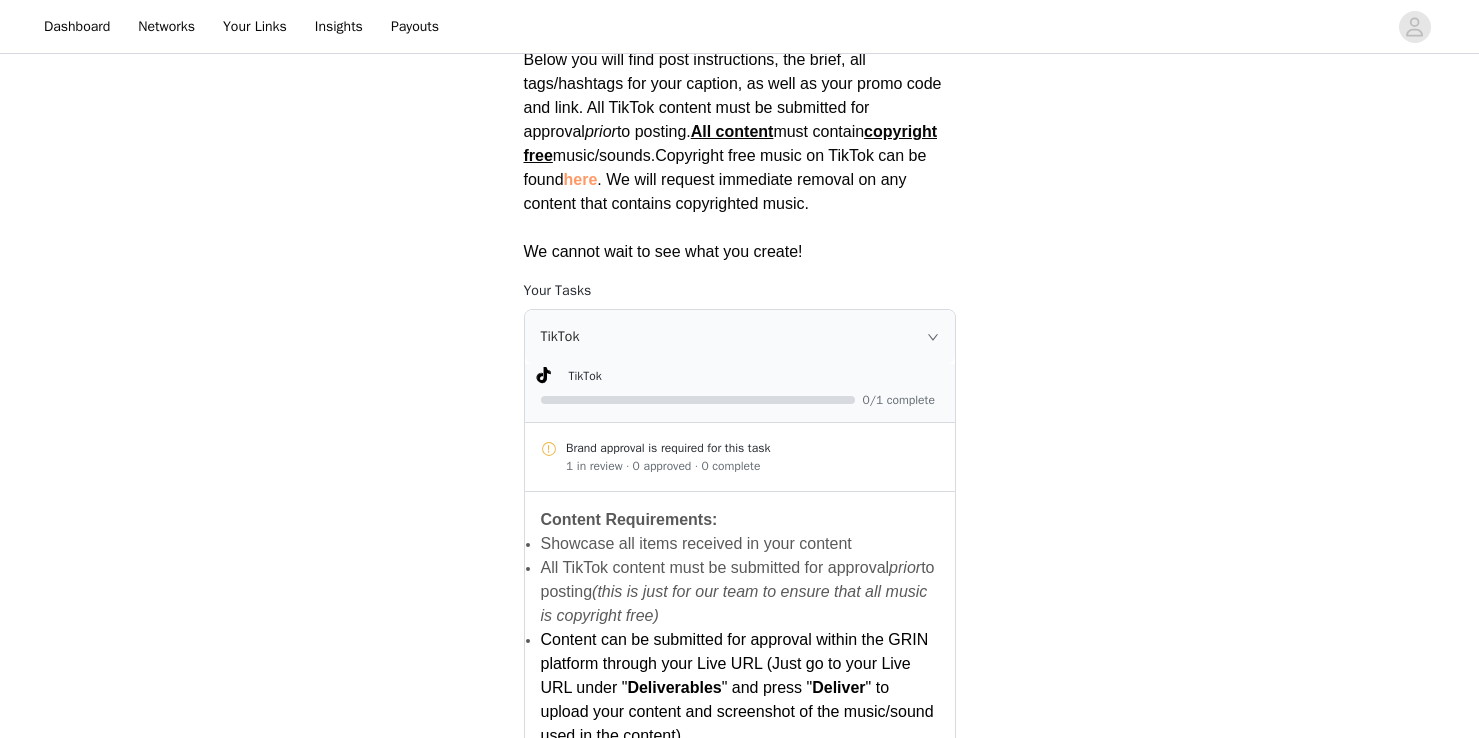 click at bounding box center (698, 400) 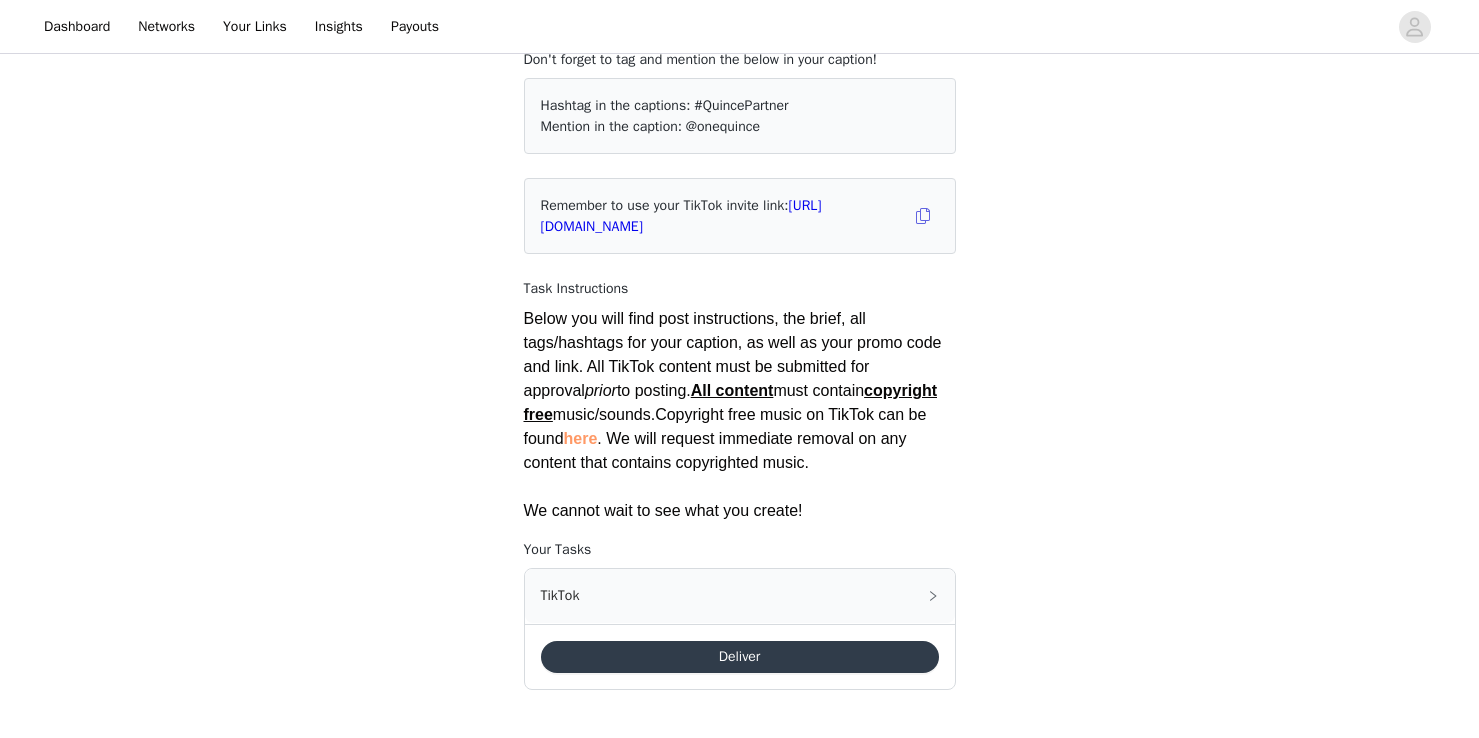 scroll, scrollTop: 168, scrollLeft: 0, axis: vertical 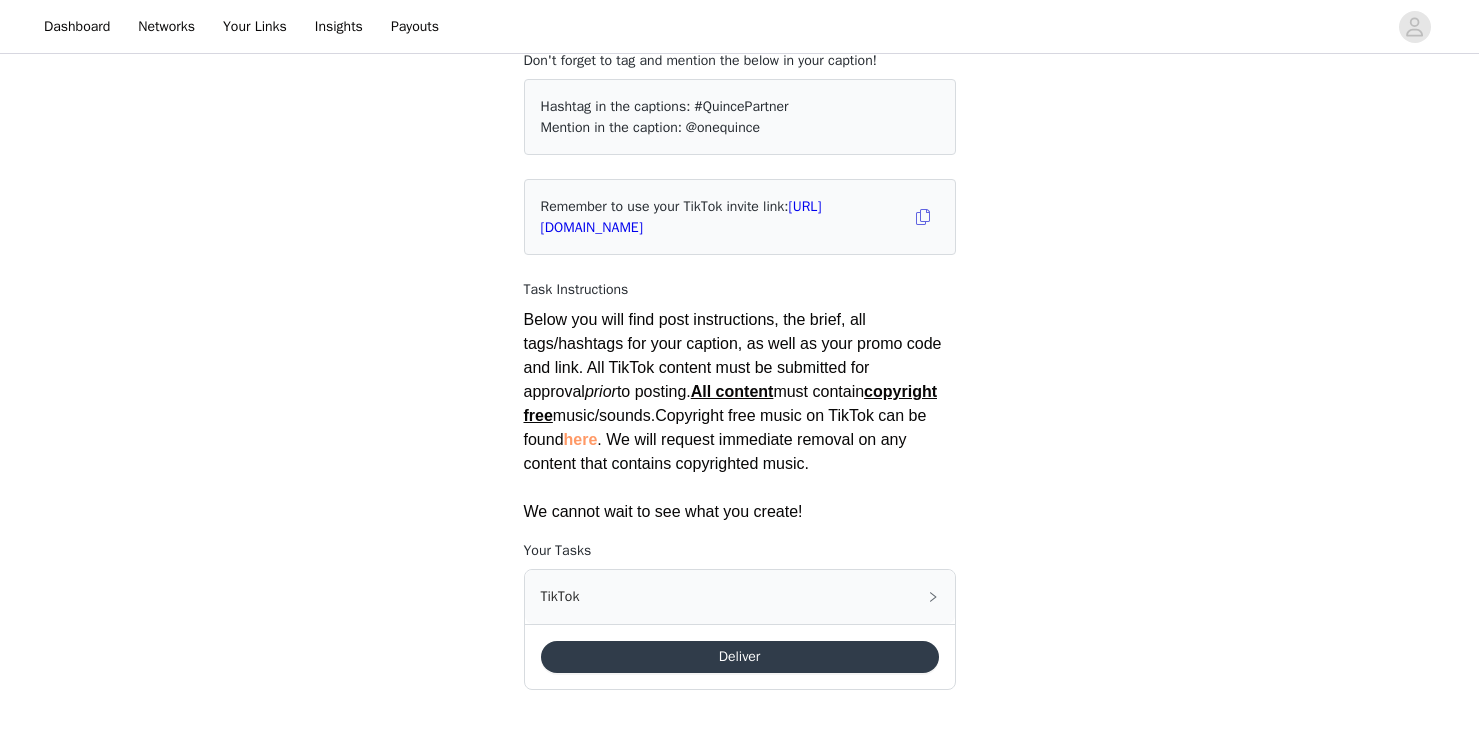 click on "Deliver" at bounding box center (740, 657) 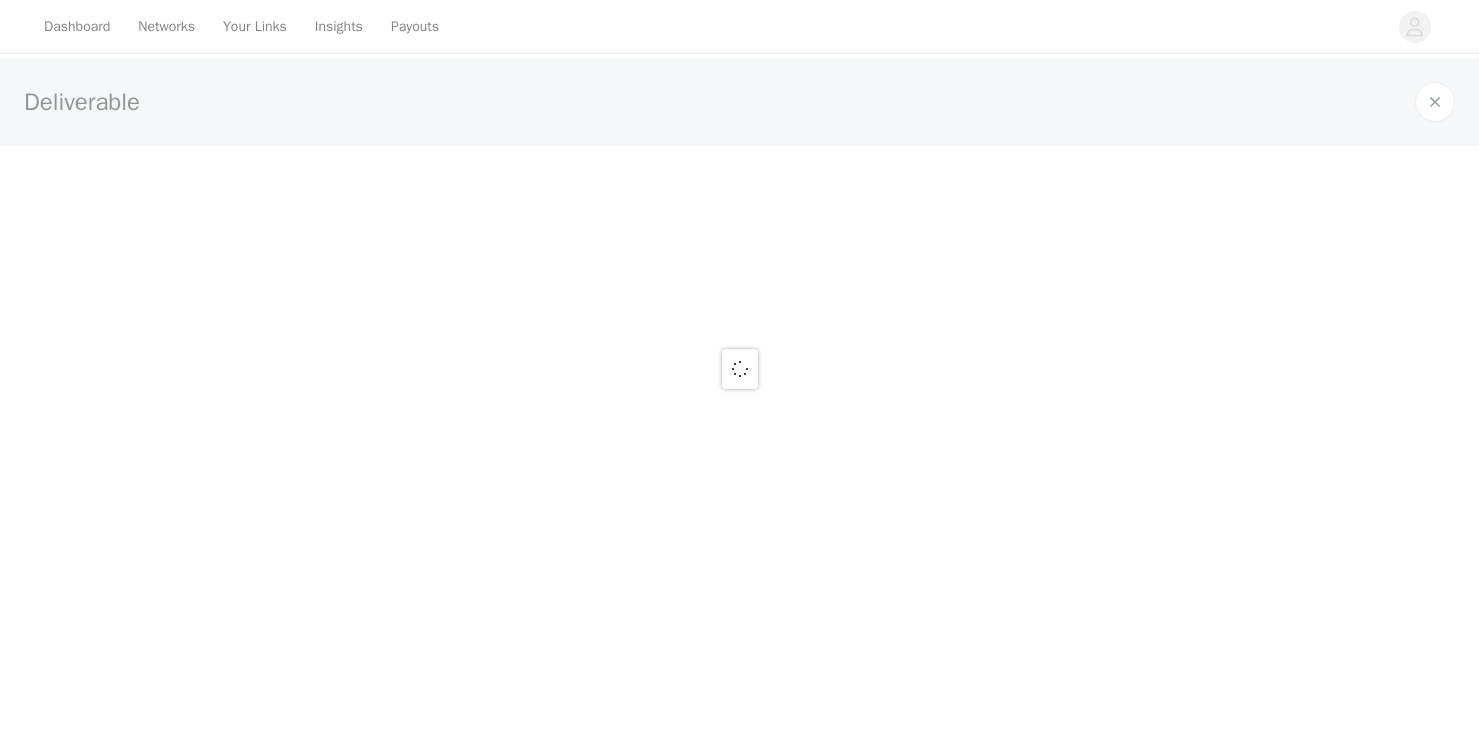scroll, scrollTop: 0, scrollLeft: 0, axis: both 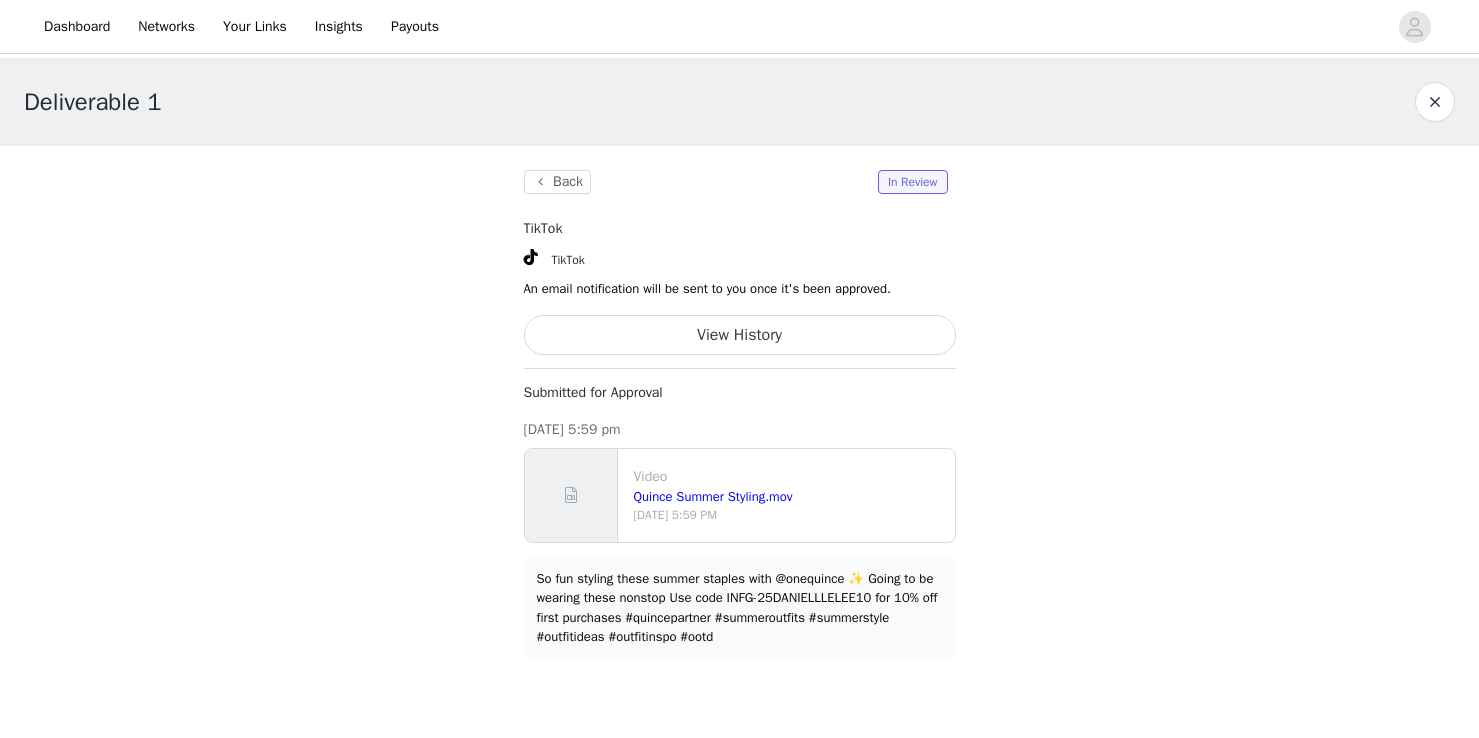 click on "View History" at bounding box center [740, 335] 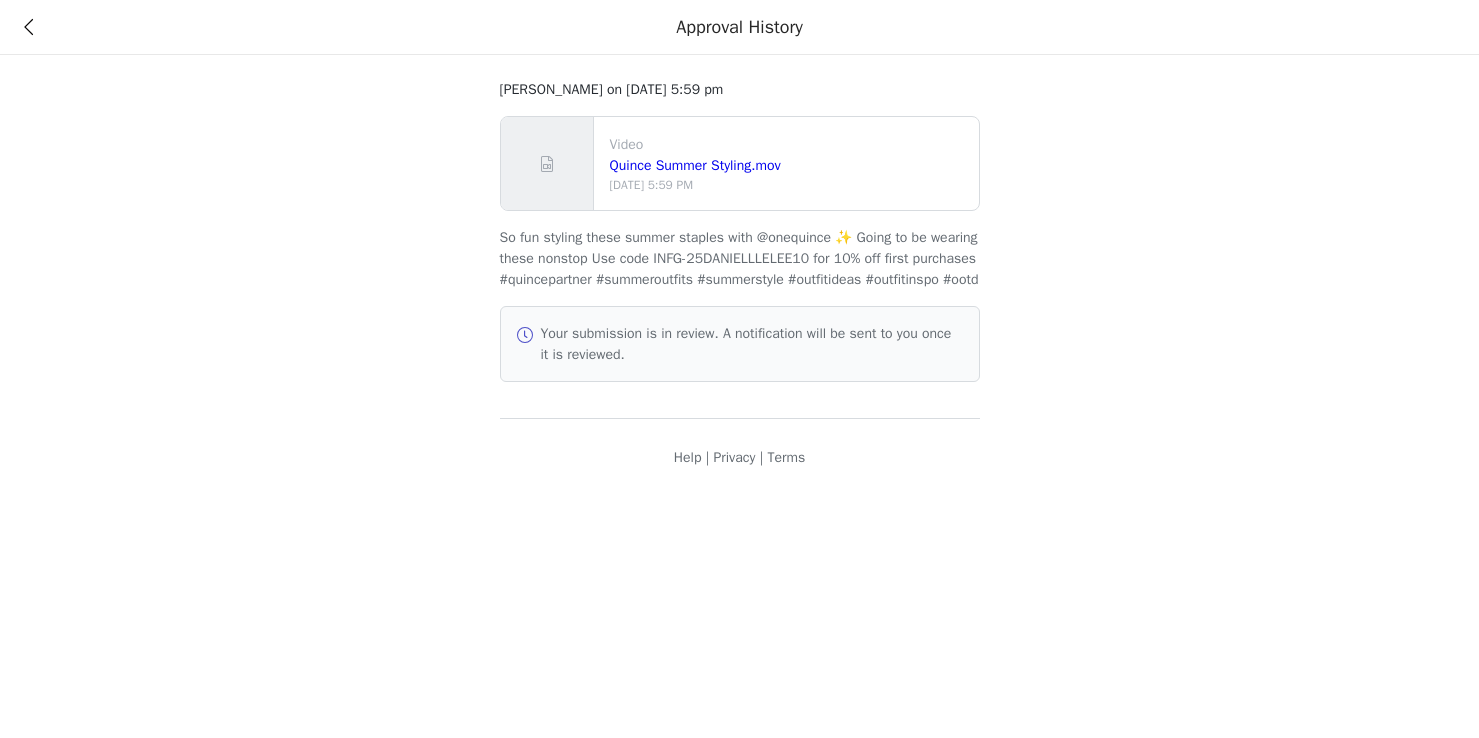 click at bounding box center [28, 27] 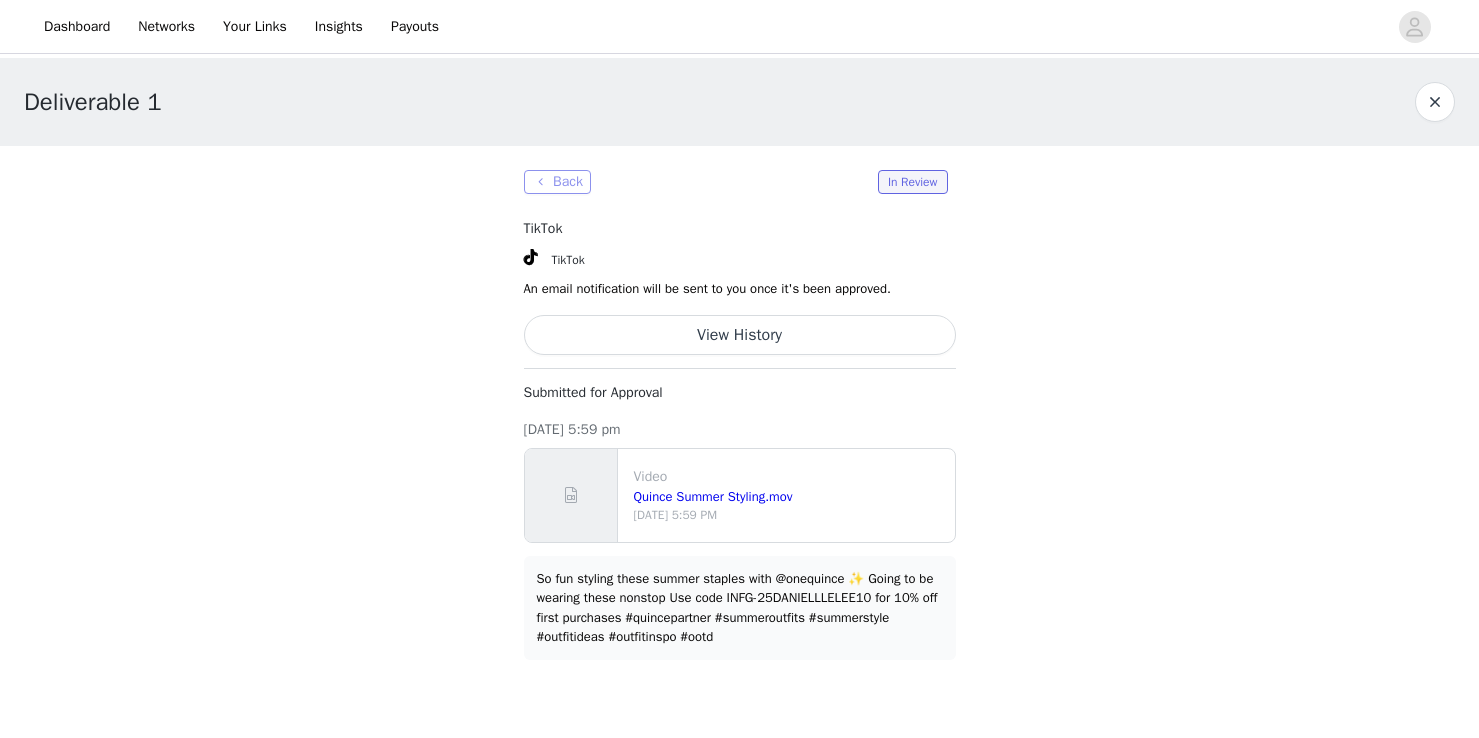 click on "Back" at bounding box center [557, 182] 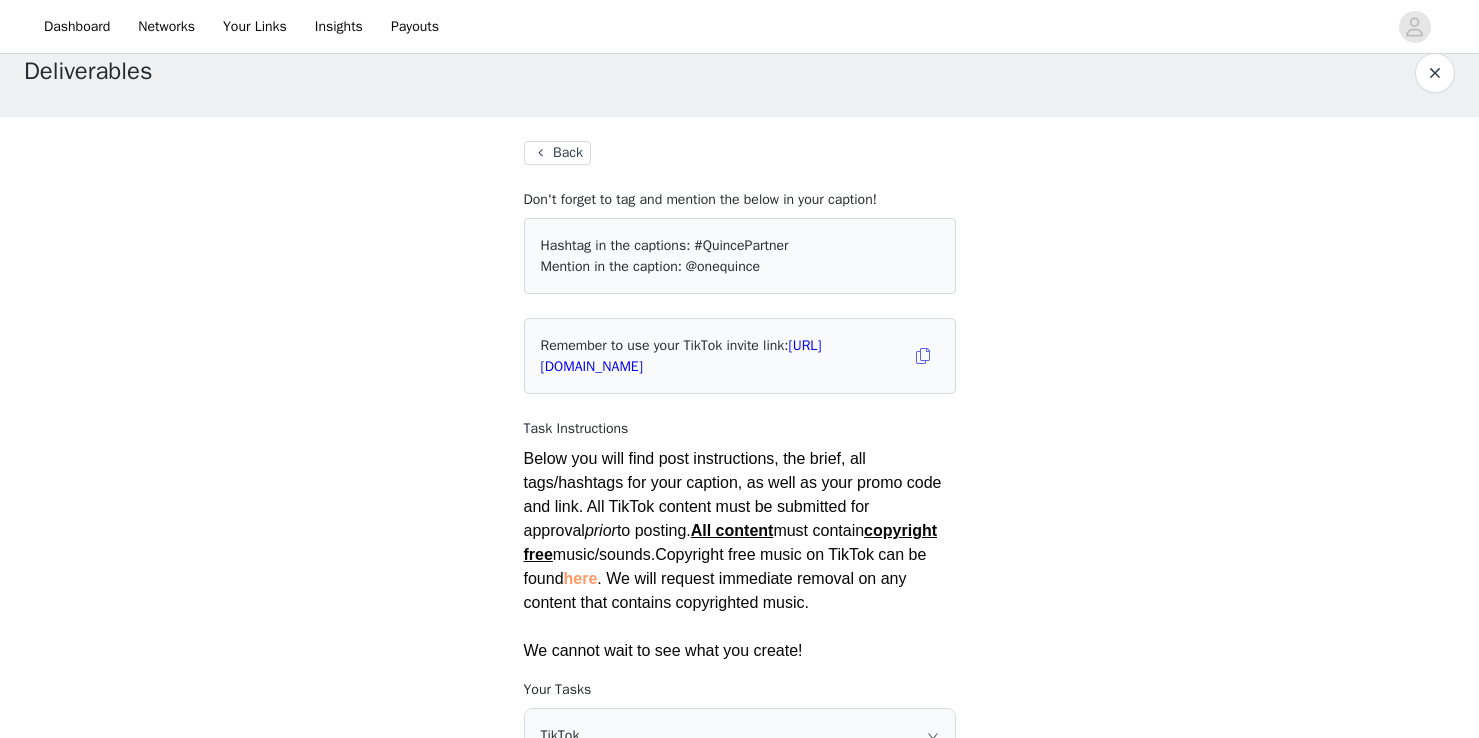 scroll, scrollTop: 30, scrollLeft: 0, axis: vertical 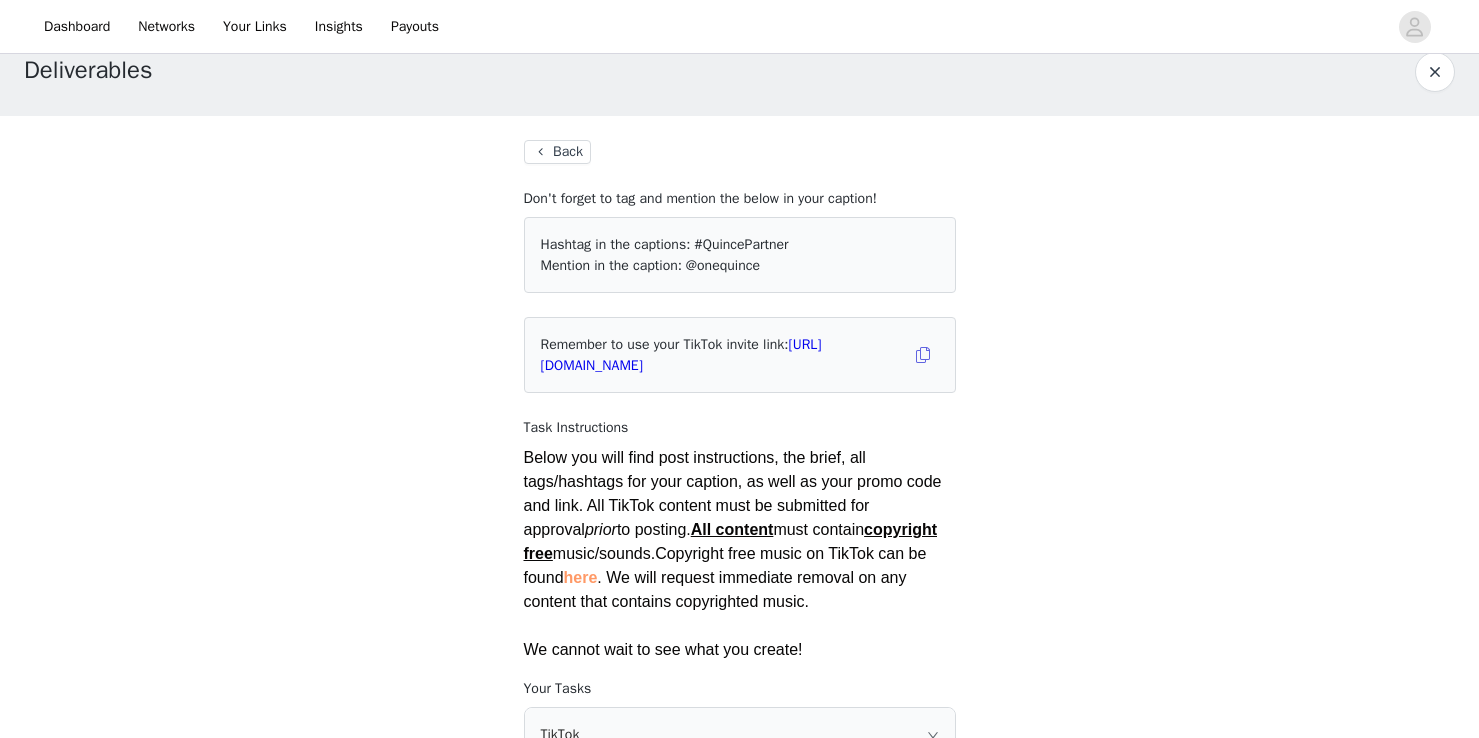 click on "Back" at bounding box center [557, 152] 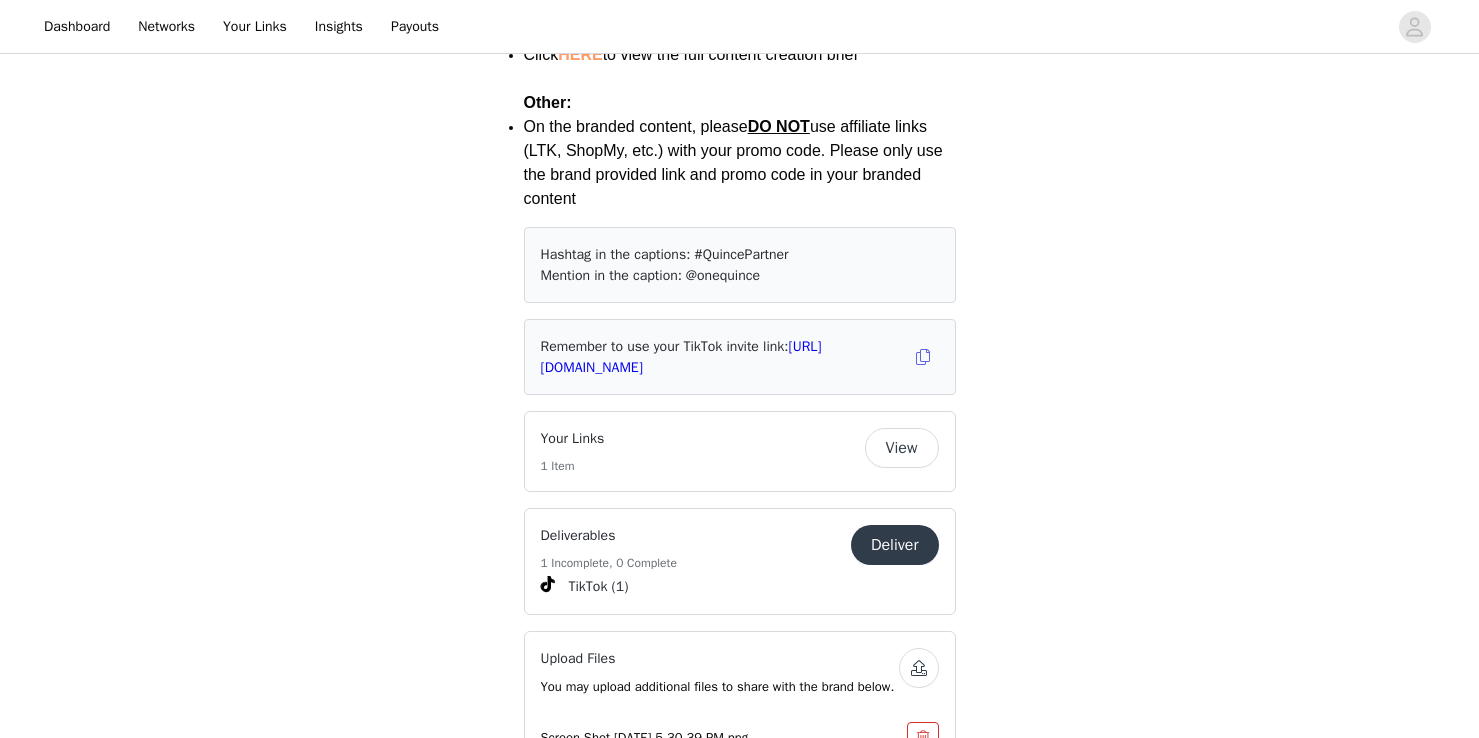 scroll, scrollTop: 2836, scrollLeft: 0, axis: vertical 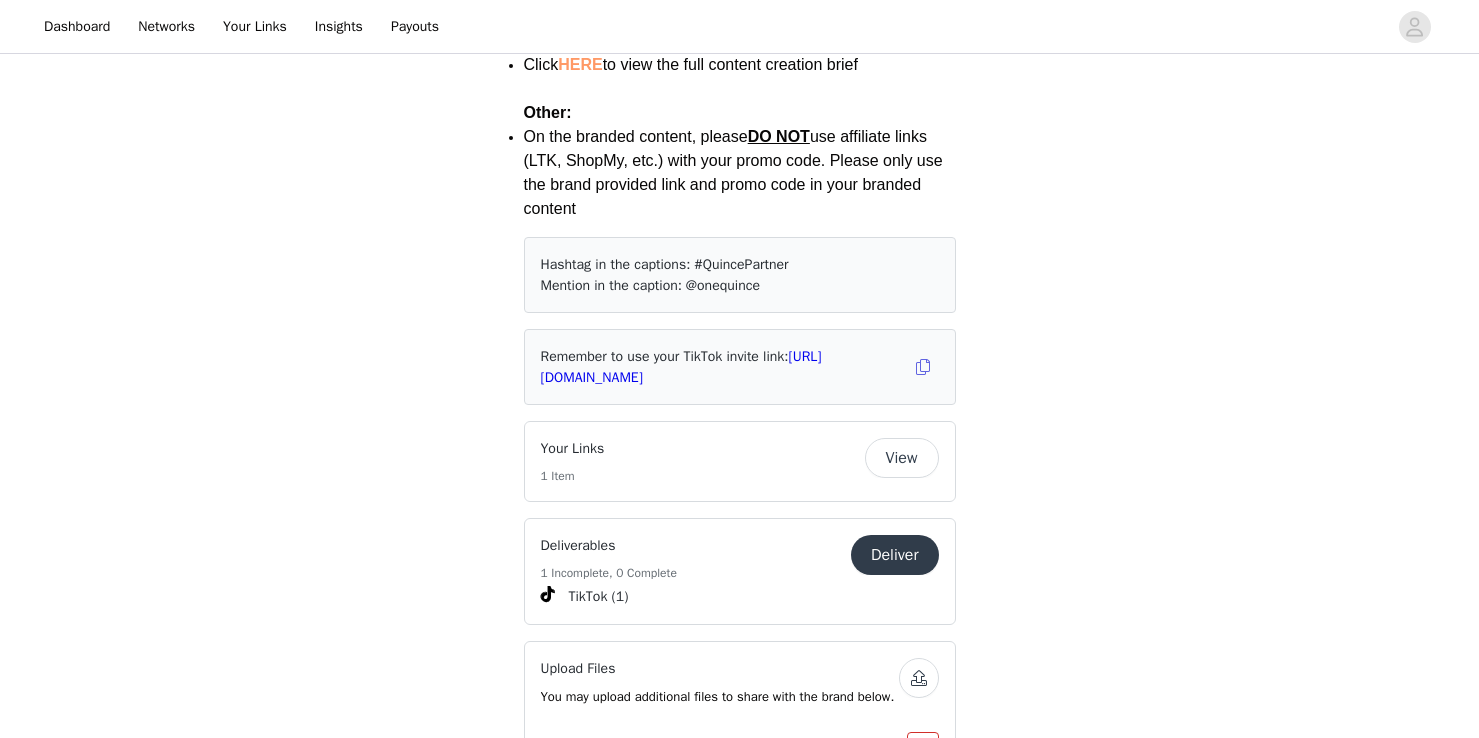 click on "Deliver" at bounding box center [895, 555] 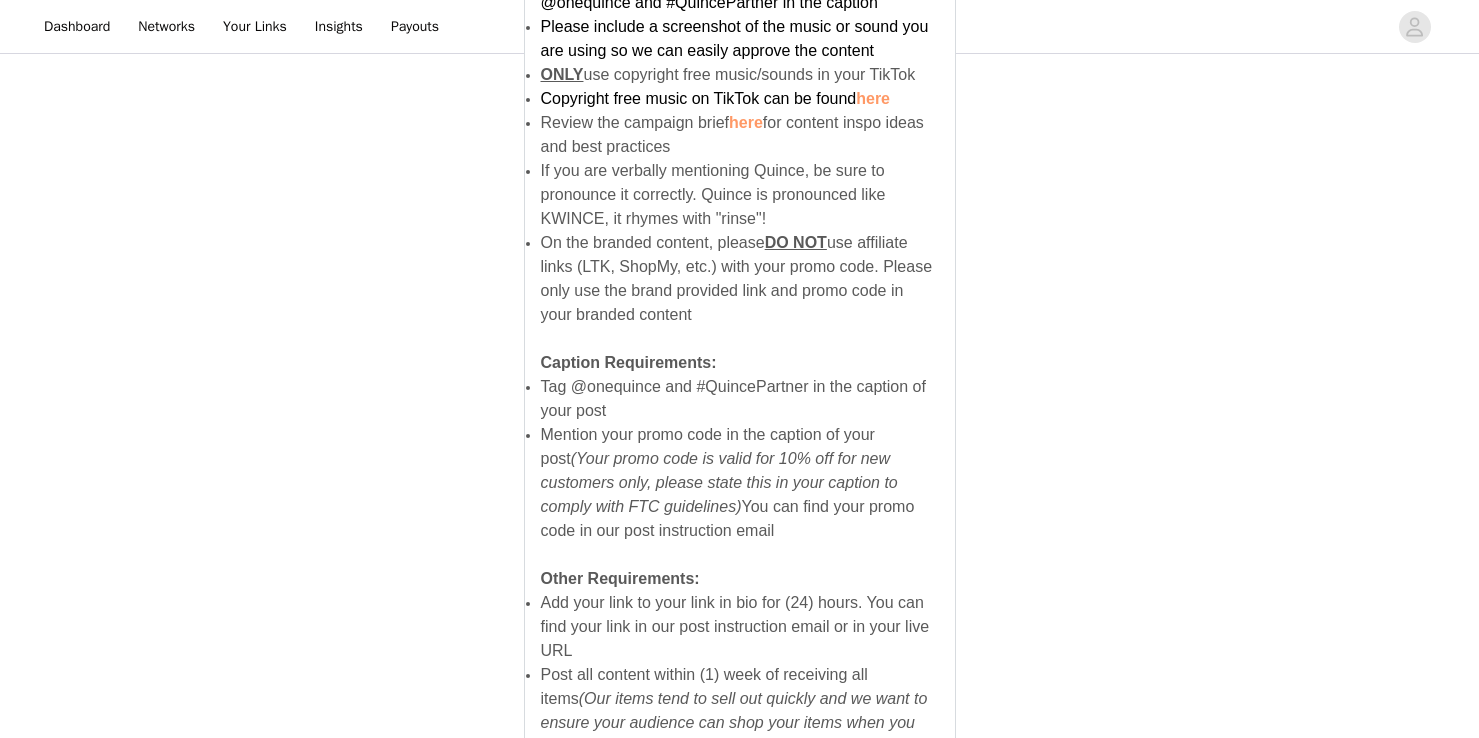 scroll, scrollTop: 1368, scrollLeft: 0, axis: vertical 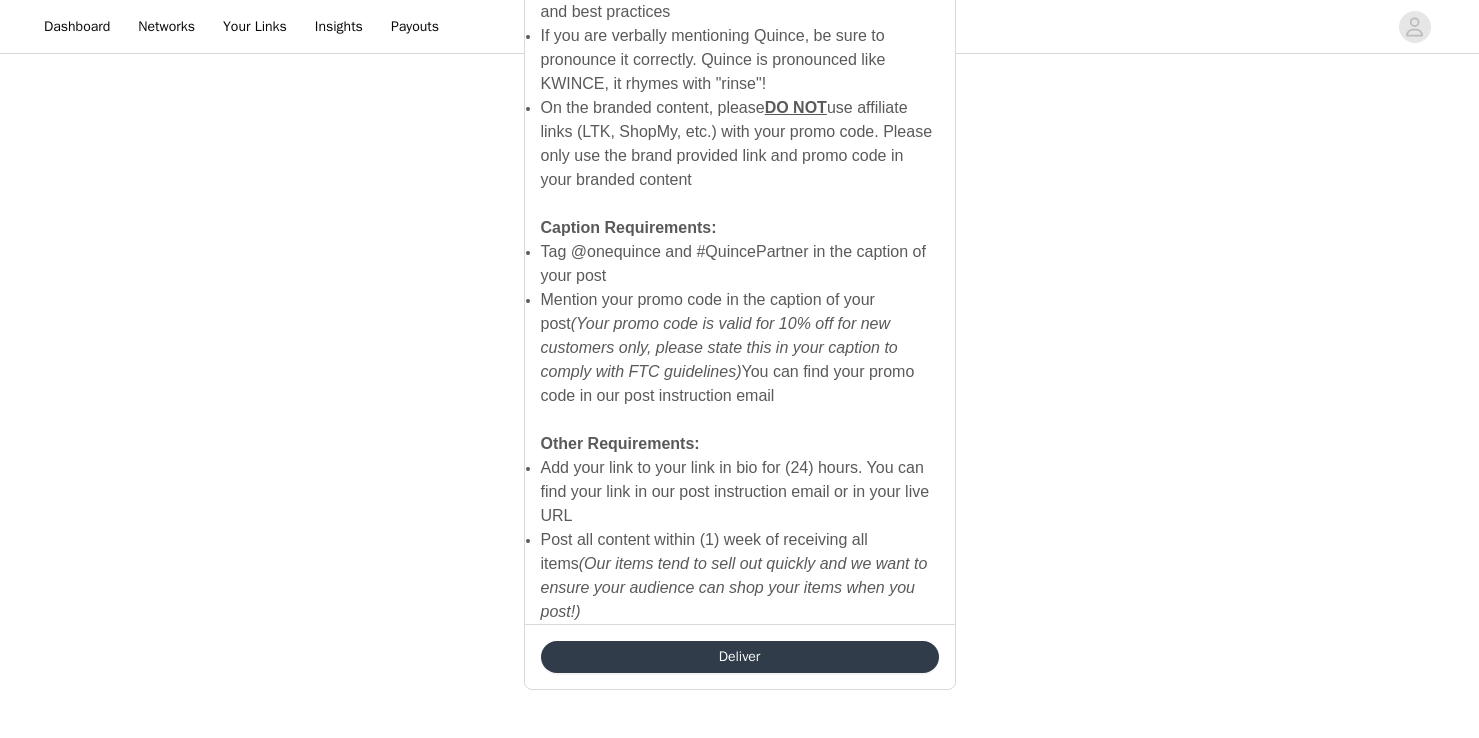 click on "Deliver" at bounding box center [740, 657] 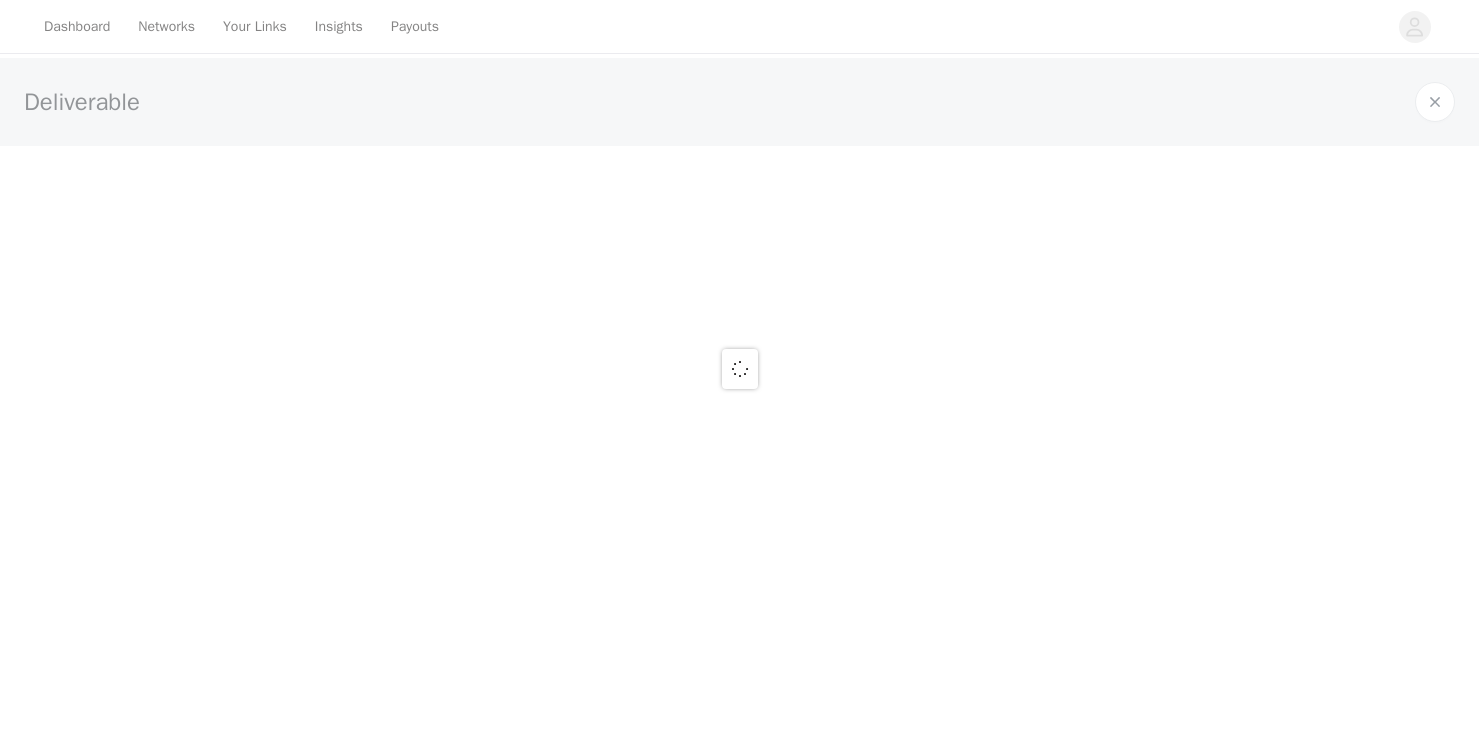 scroll, scrollTop: 0, scrollLeft: 0, axis: both 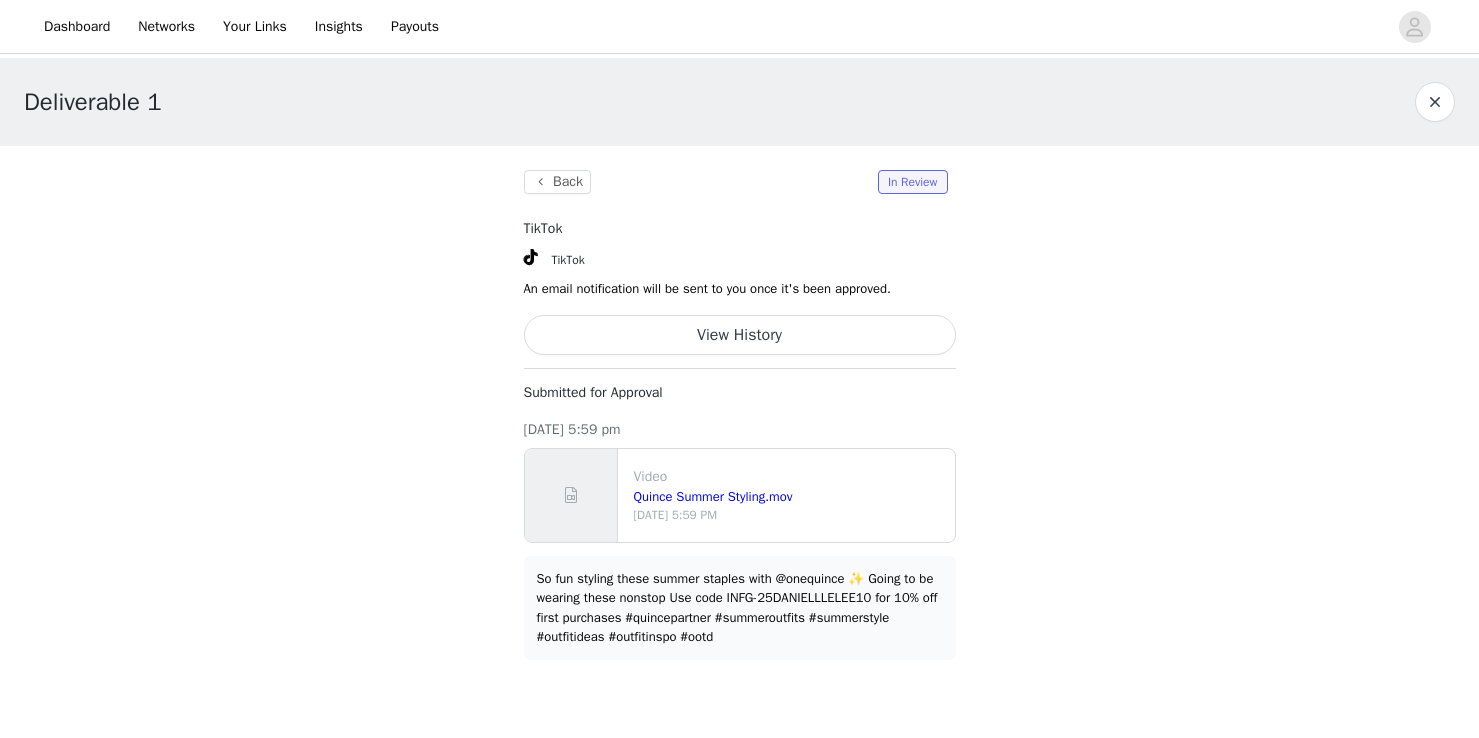 click at bounding box center (1435, 102) 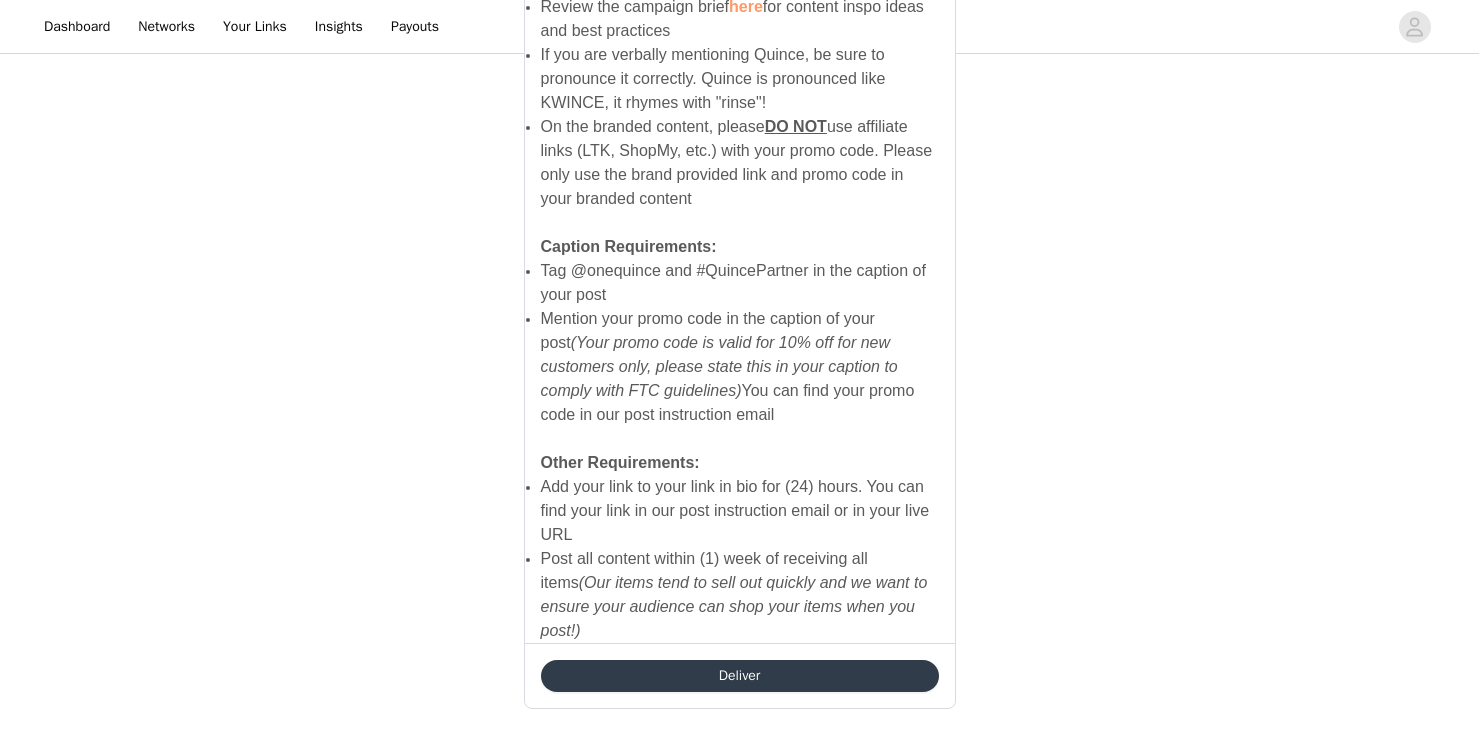 scroll, scrollTop: 1356, scrollLeft: 0, axis: vertical 